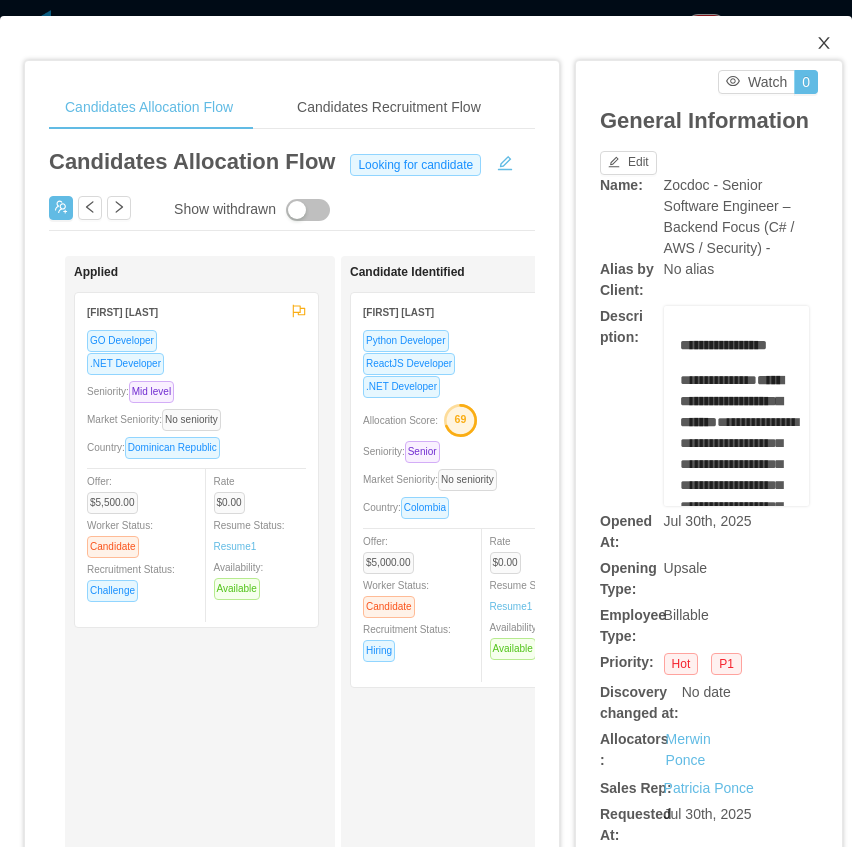 scroll, scrollTop: 0, scrollLeft: 0, axis: both 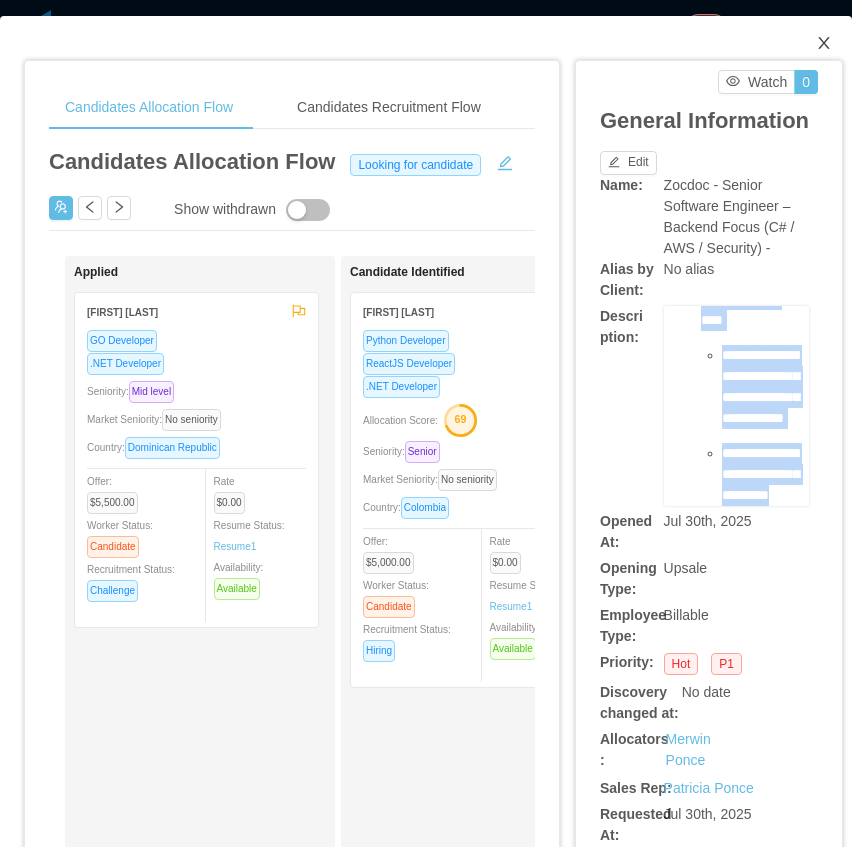 click 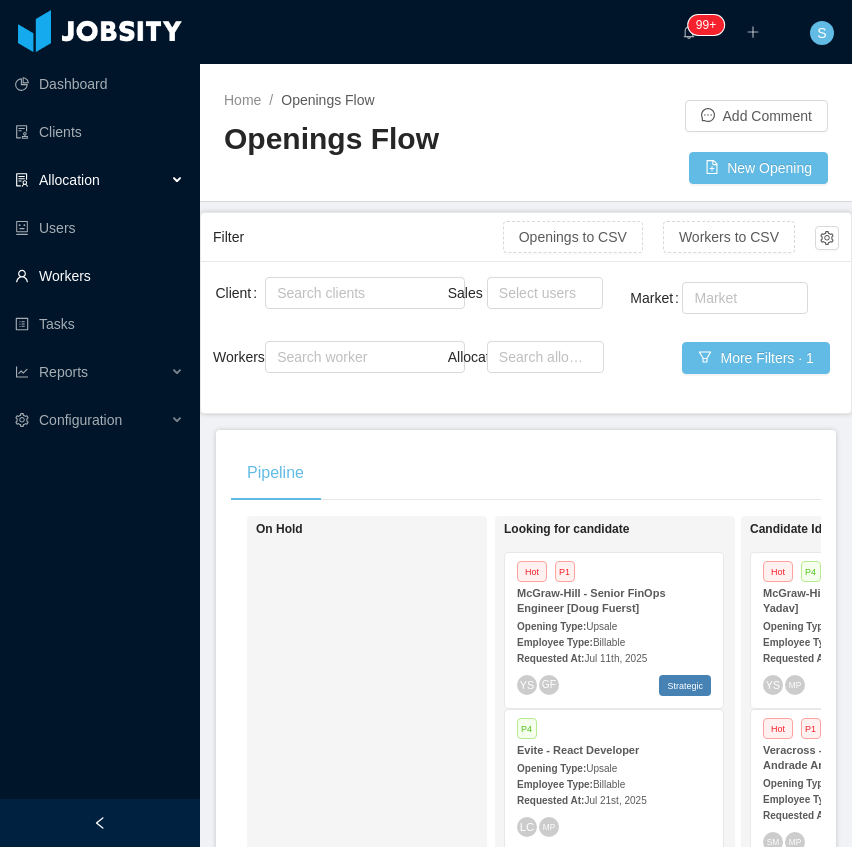 click on "Workers" at bounding box center [99, 276] 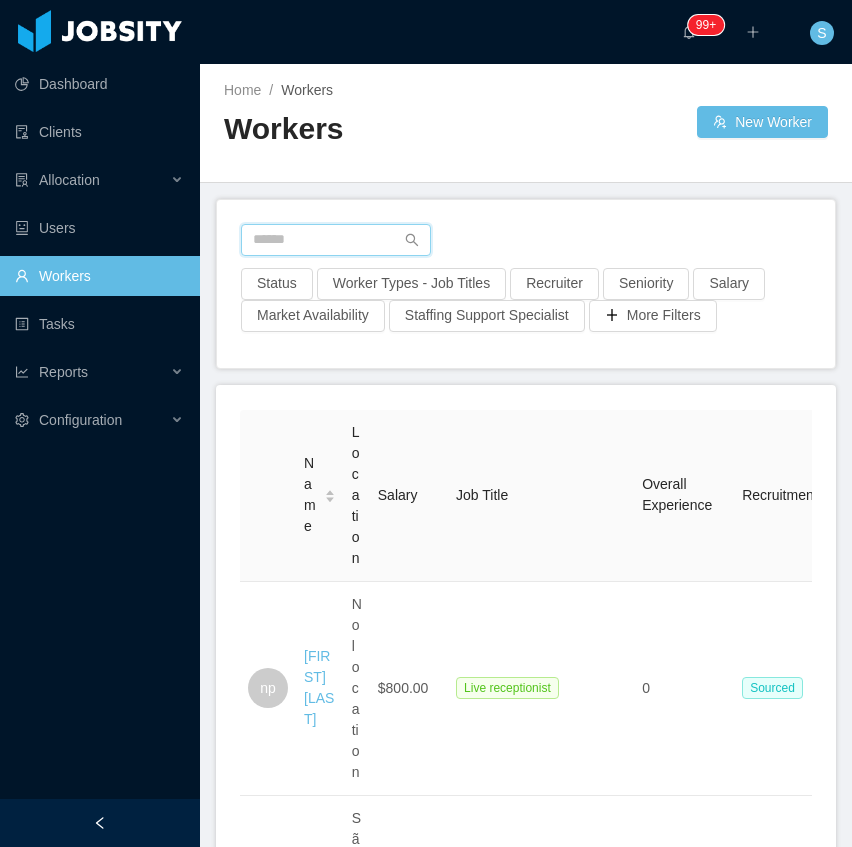 click at bounding box center [336, 240] 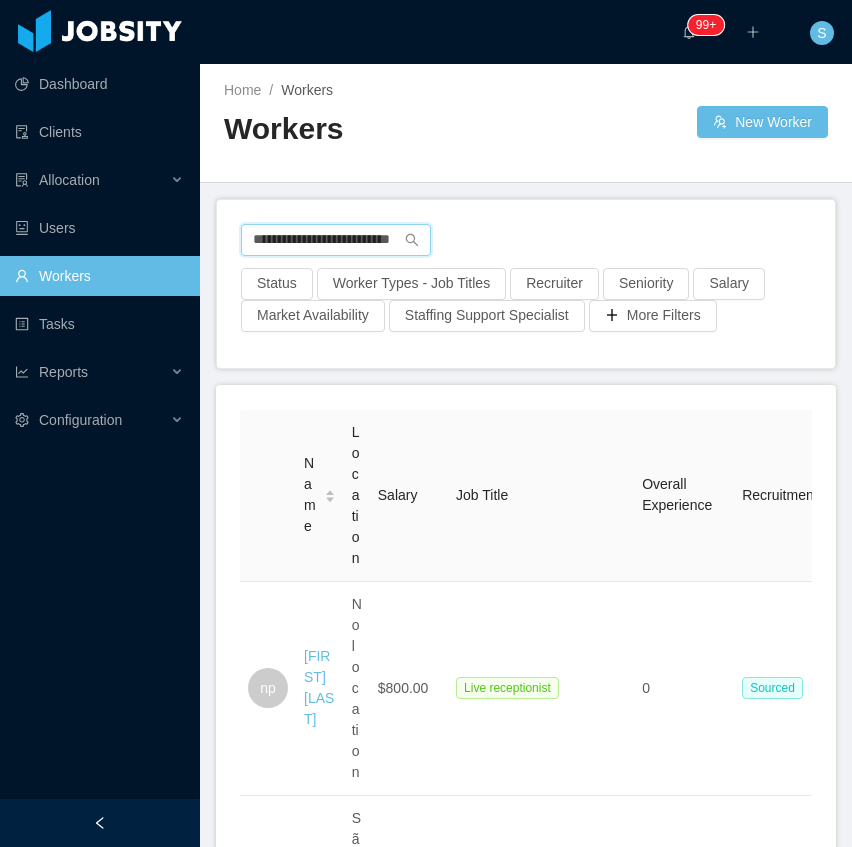 scroll, scrollTop: 0, scrollLeft: 53, axis: horizontal 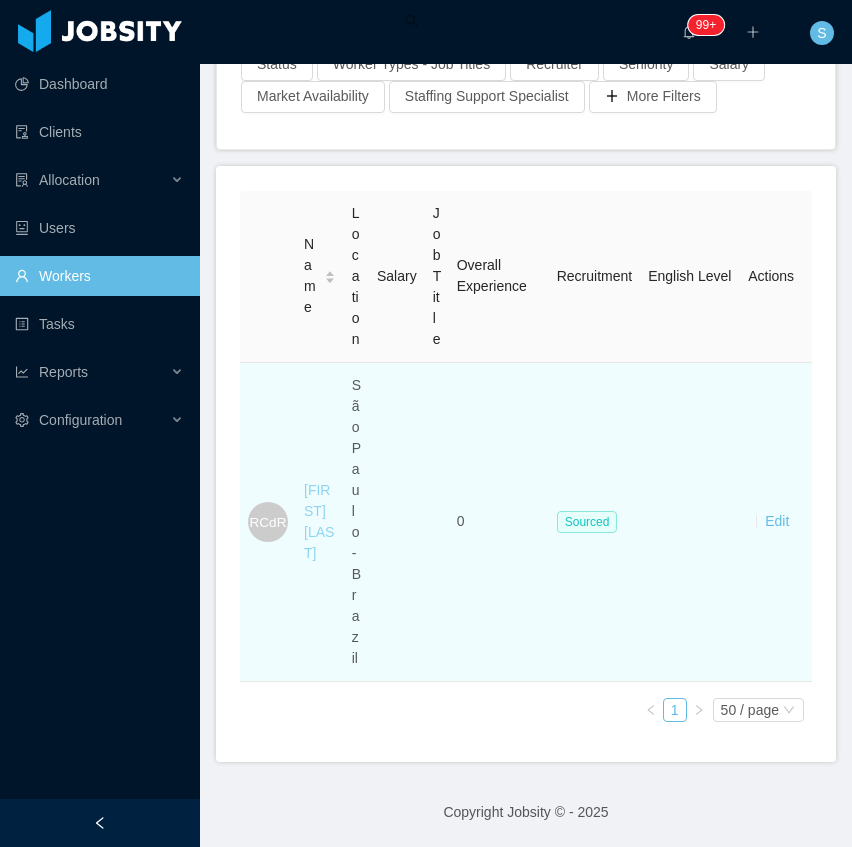 type on "**********" 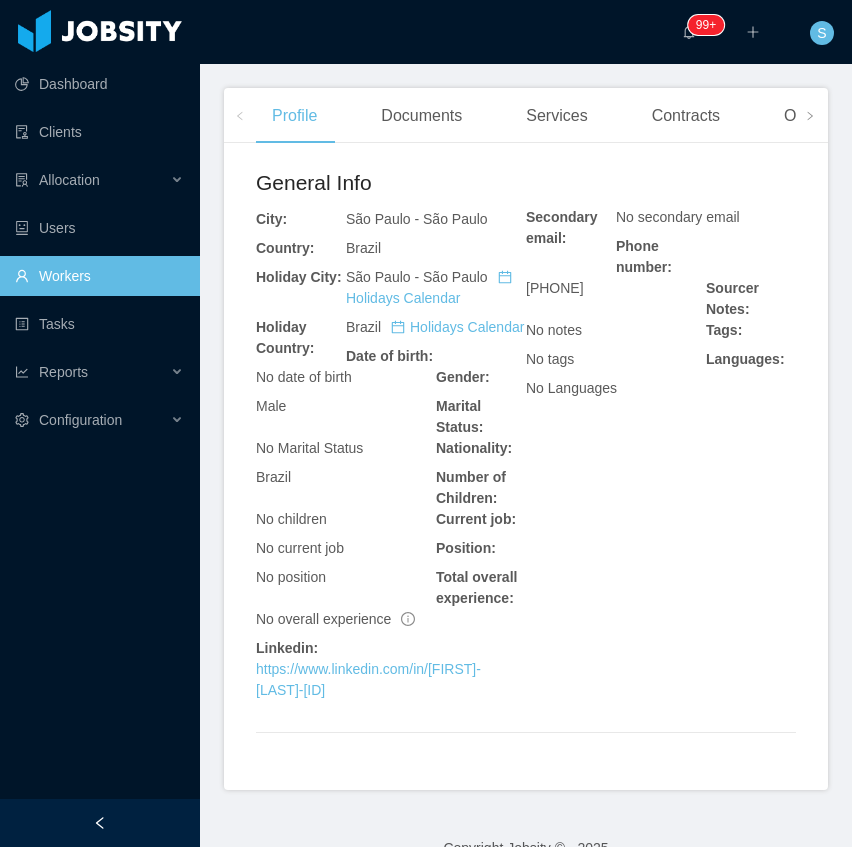 scroll, scrollTop: 590, scrollLeft: 0, axis: vertical 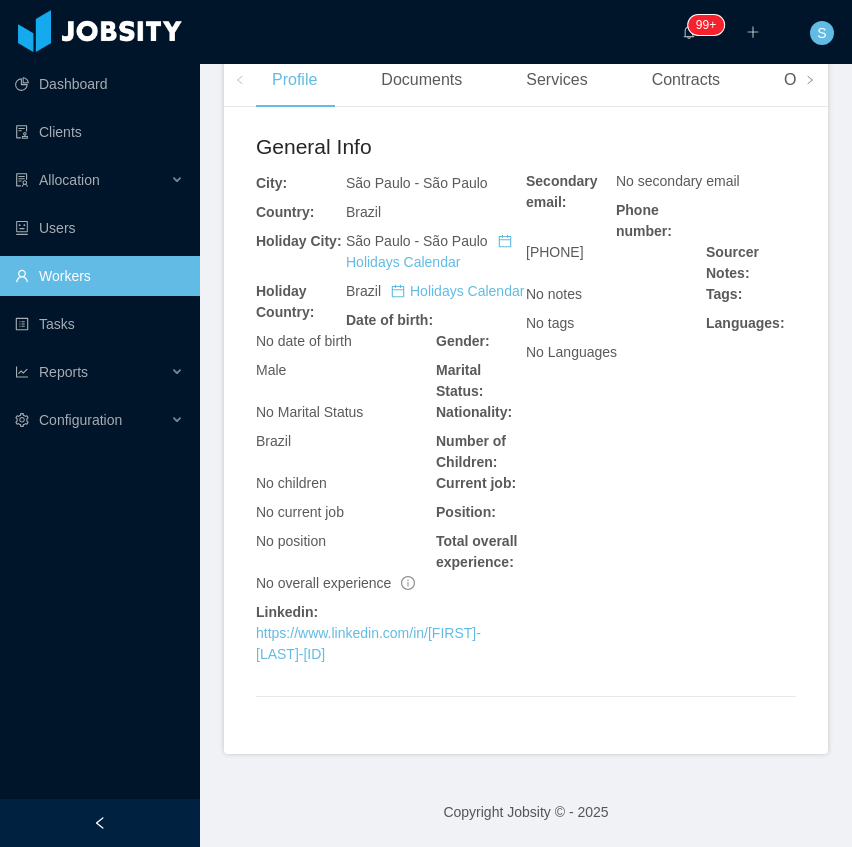 click at bounding box center [100, 823] 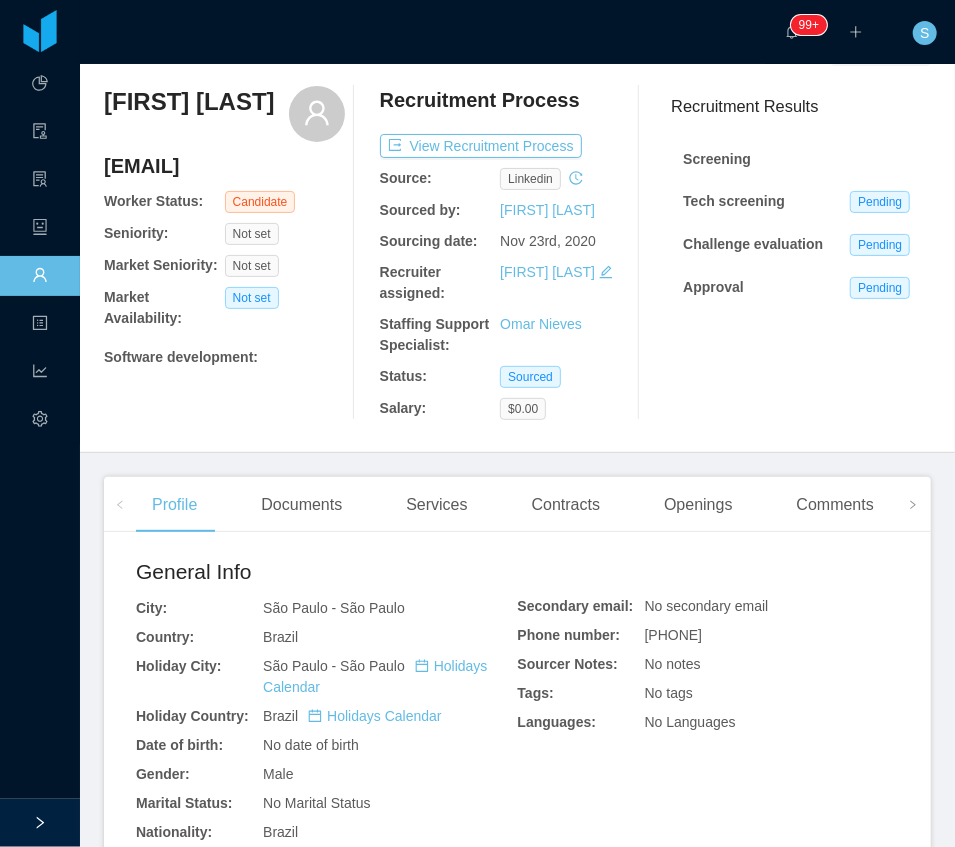 scroll, scrollTop: 0, scrollLeft: 0, axis: both 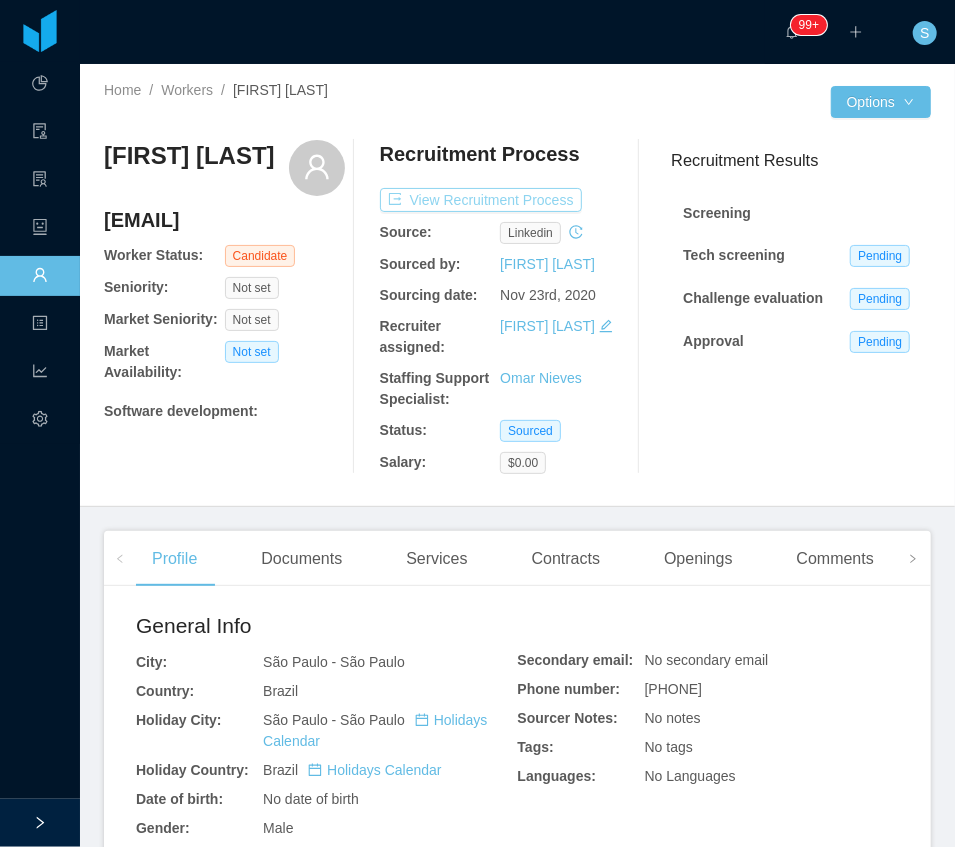 click on "View Recruitment Process" at bounding box center (481, 200) 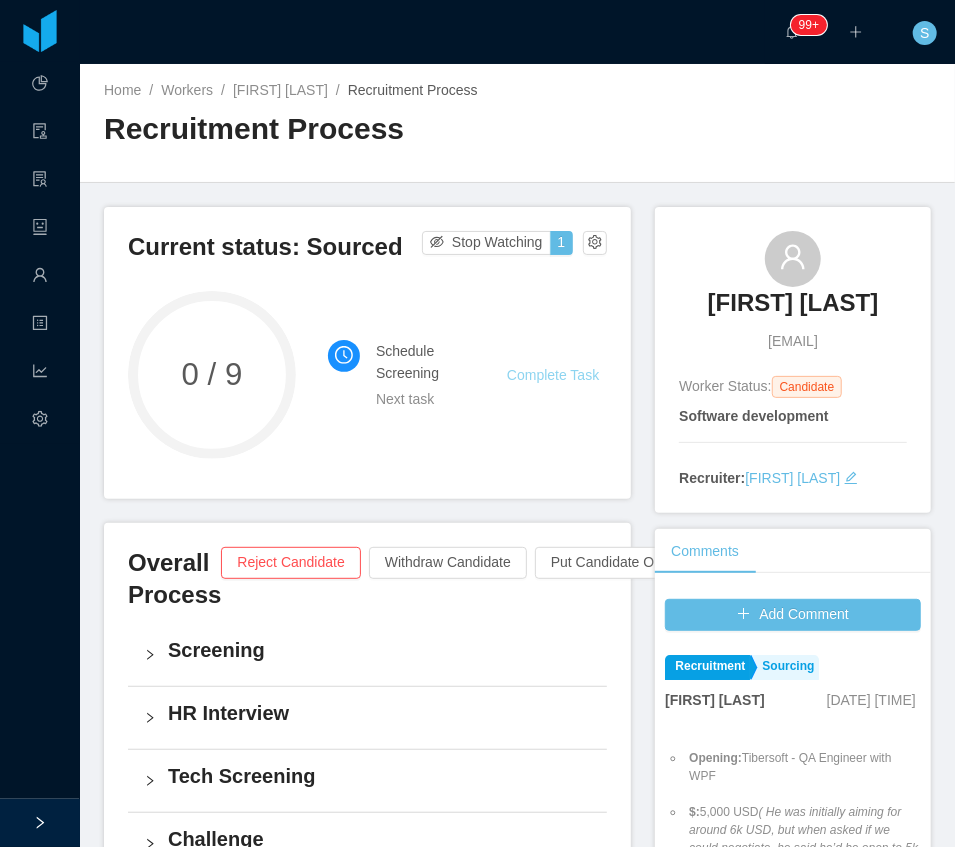 click on "Complete Task" at bounding box center (553, 375) 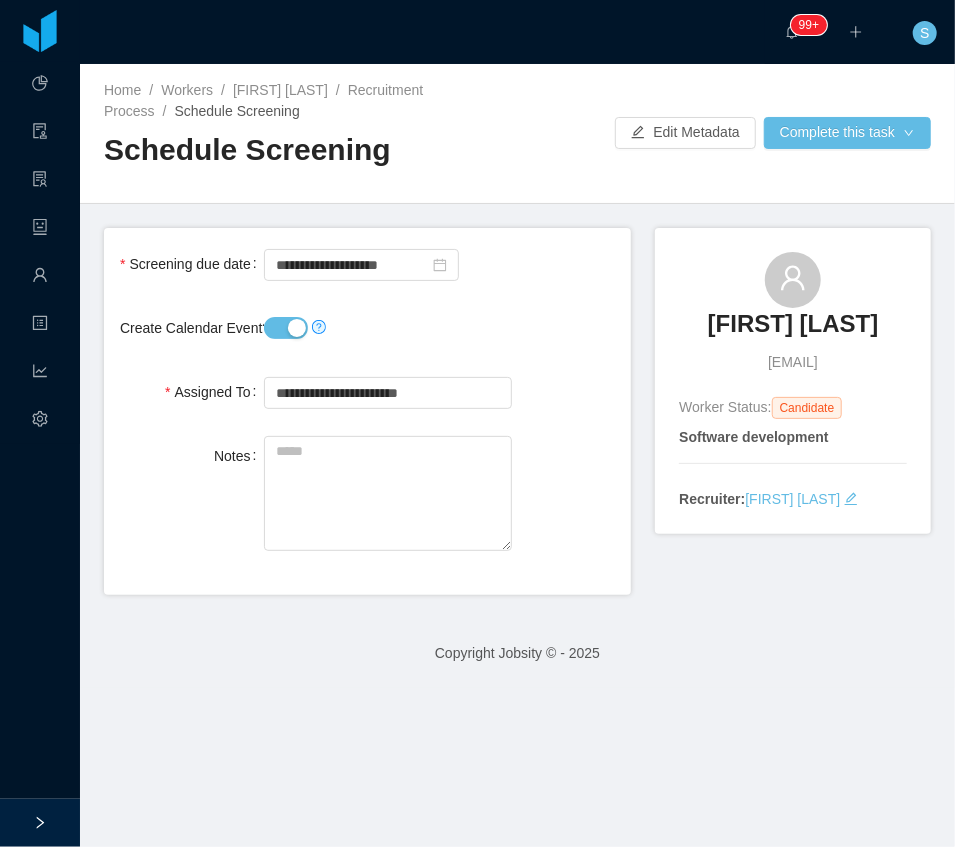 click on "Create Calendar Event?" at bounding box center (286, 328) 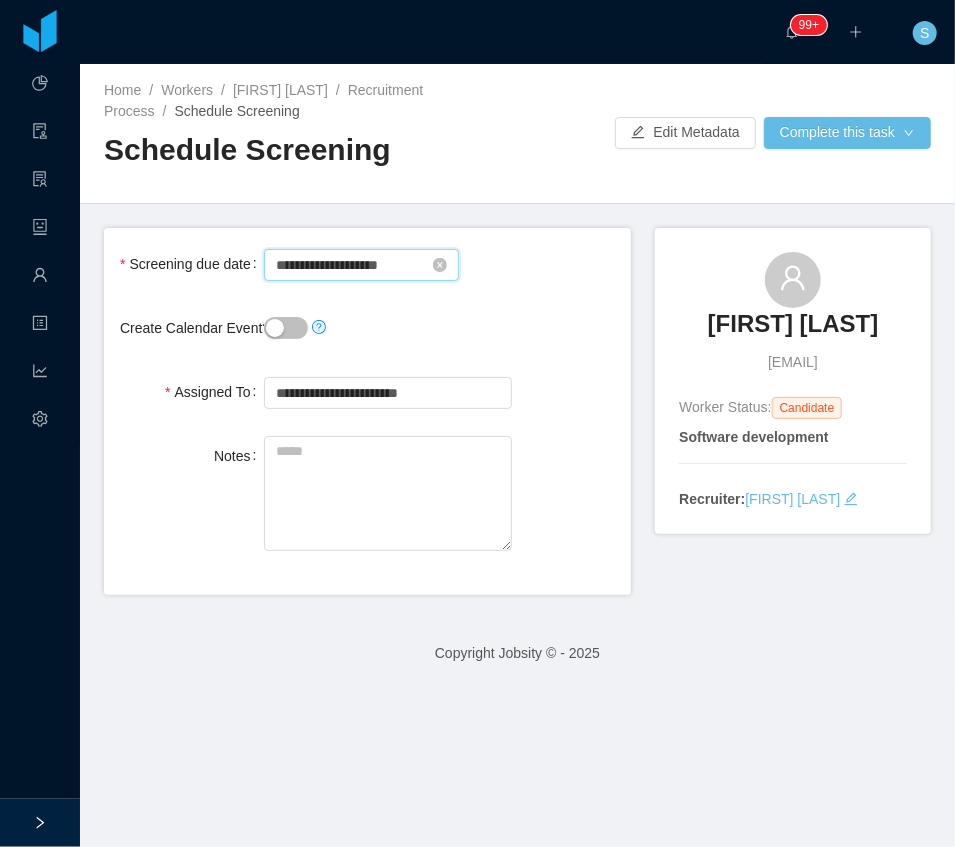 click on "**********" at bounding box center (361, 265) 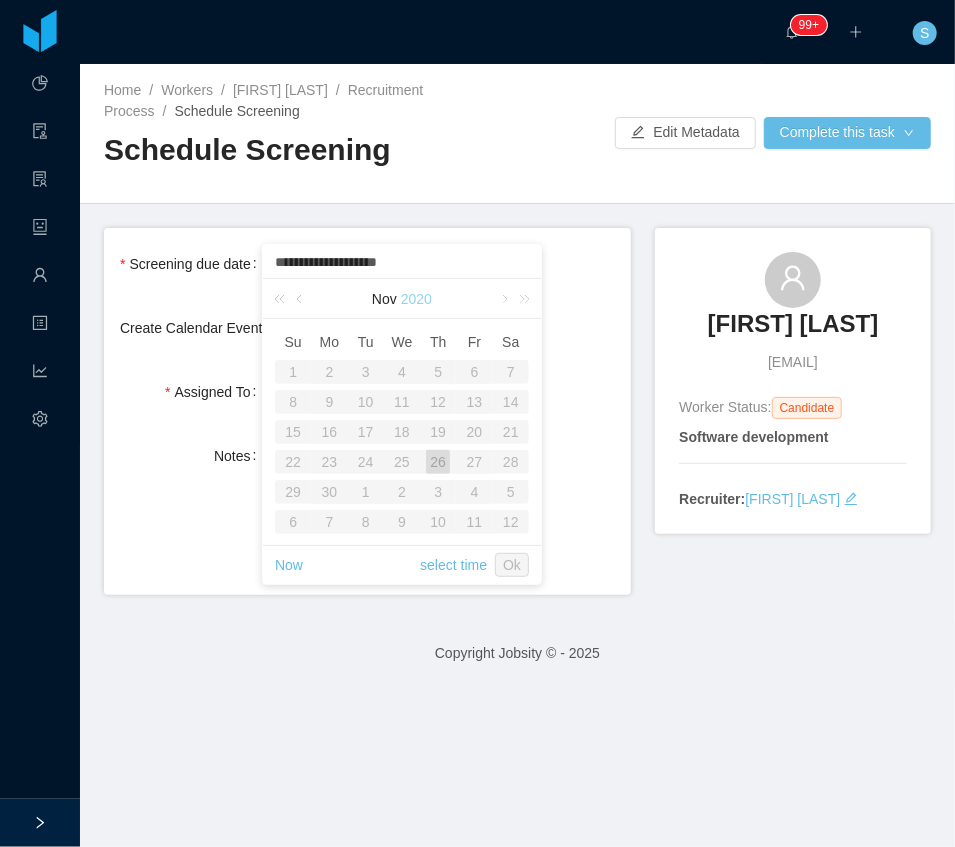 click on "2020" at bounding box center [416, 299] 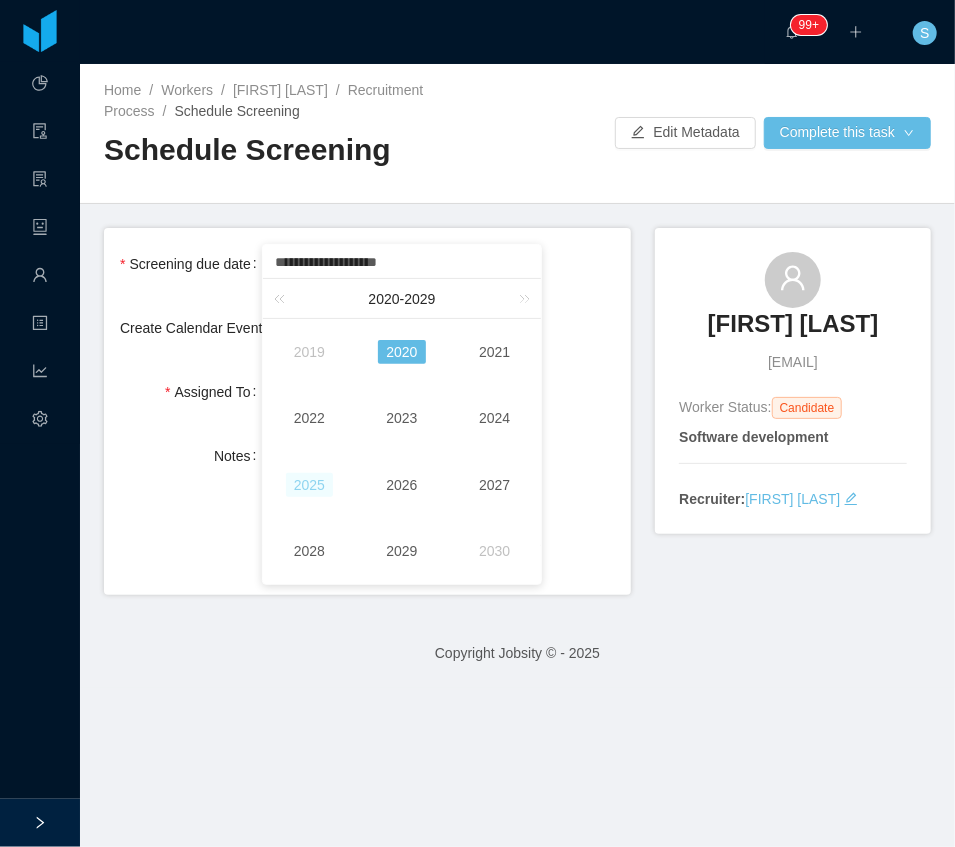 click on "2025" at bounding box center (309, 485) 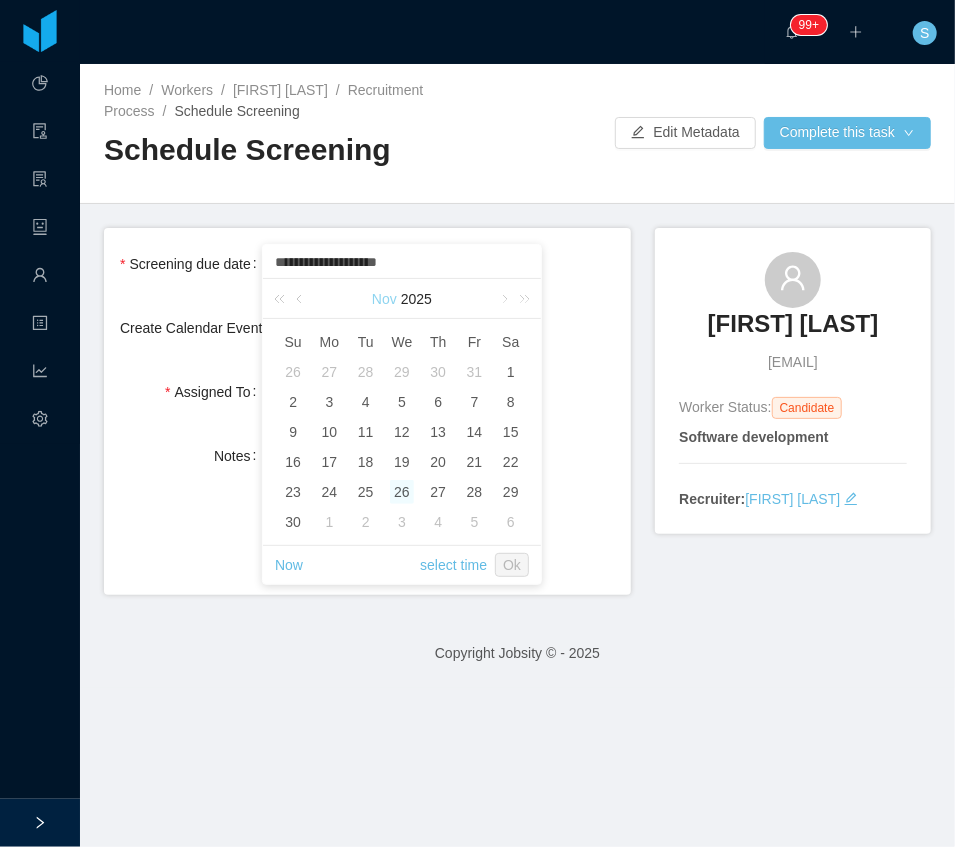 click on "Nov" at bounding box center (384, 299) 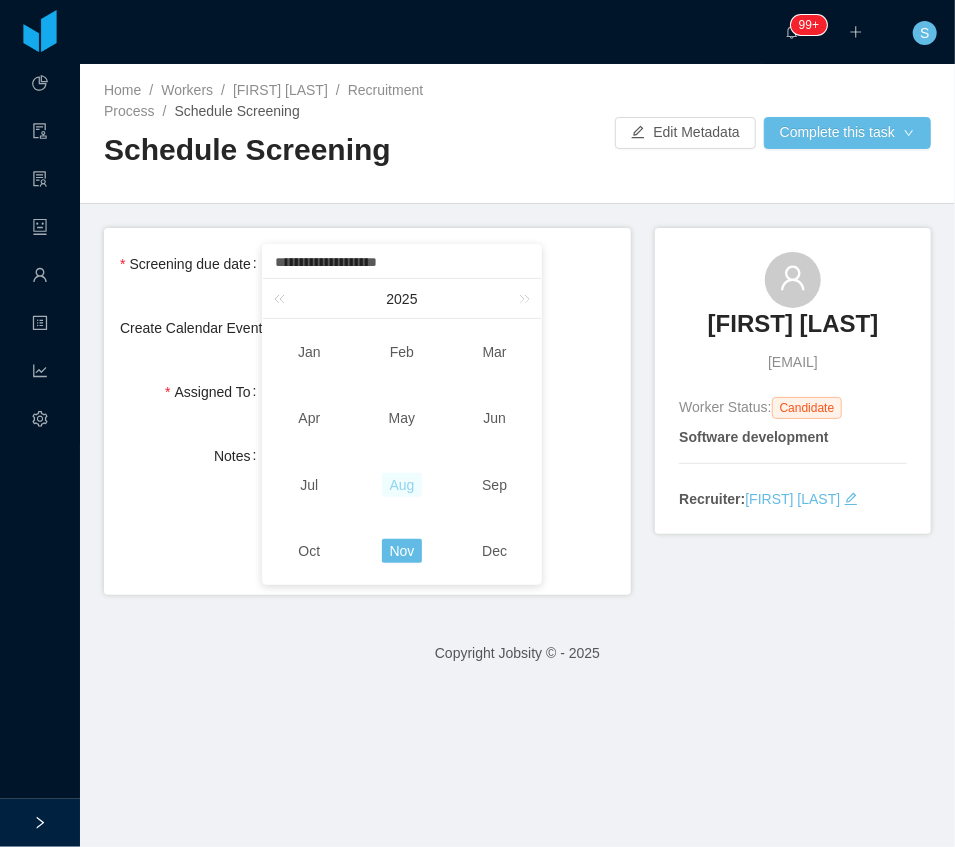 click on "Aug" at bounding box center (402, 485) 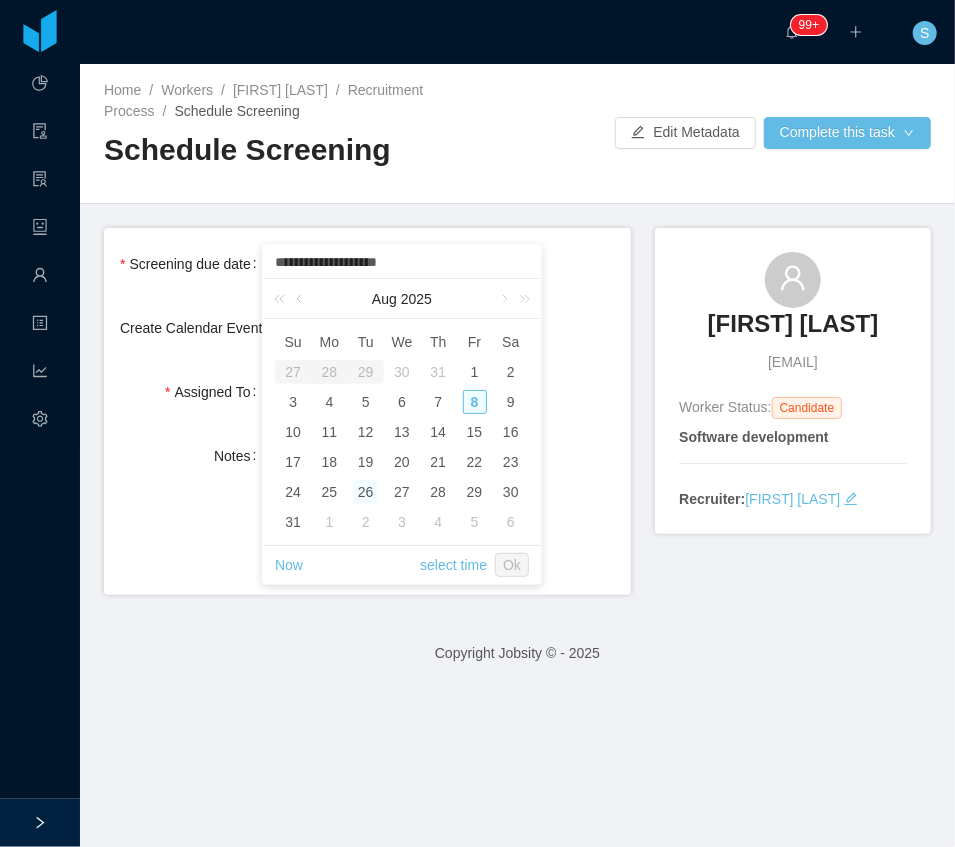 click on "8" at bounding box center [475, 402] 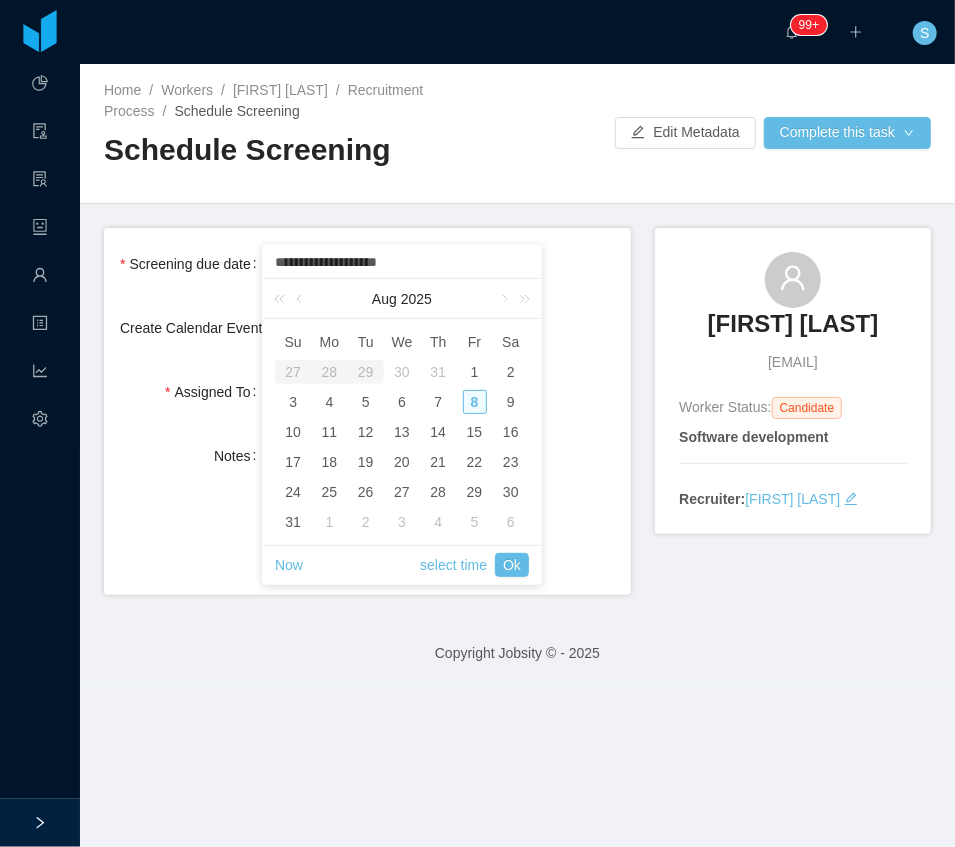 type on "**********" 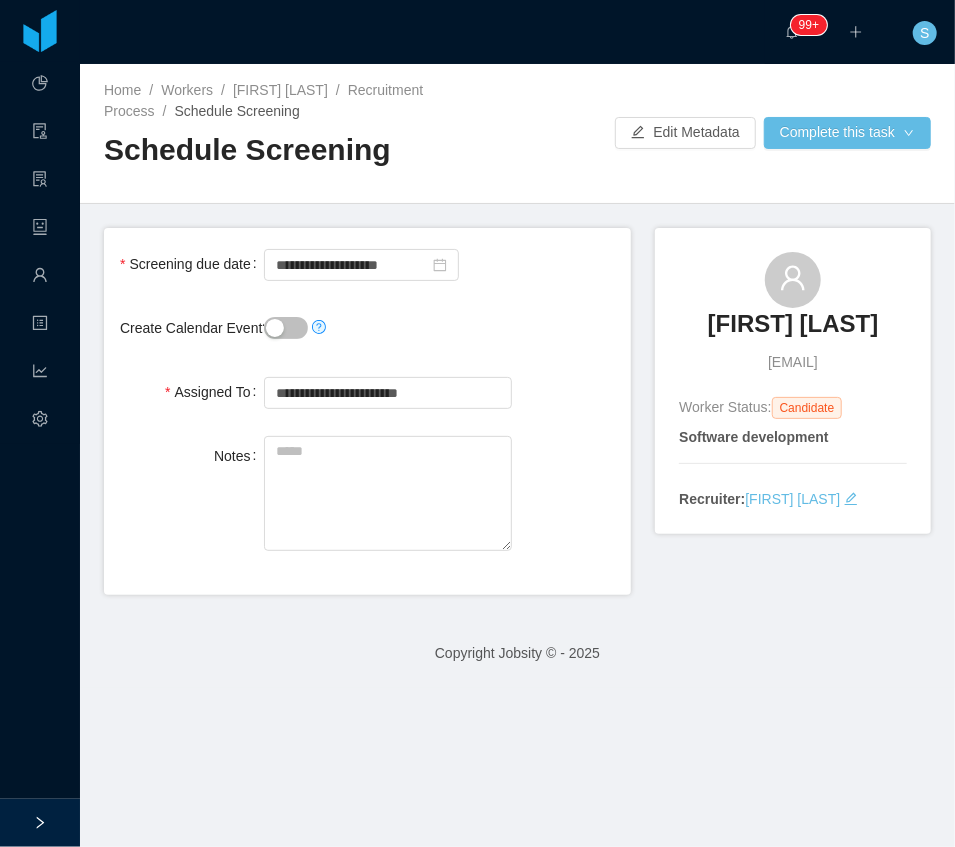 click on "**********" at bounding box center (367, 411) 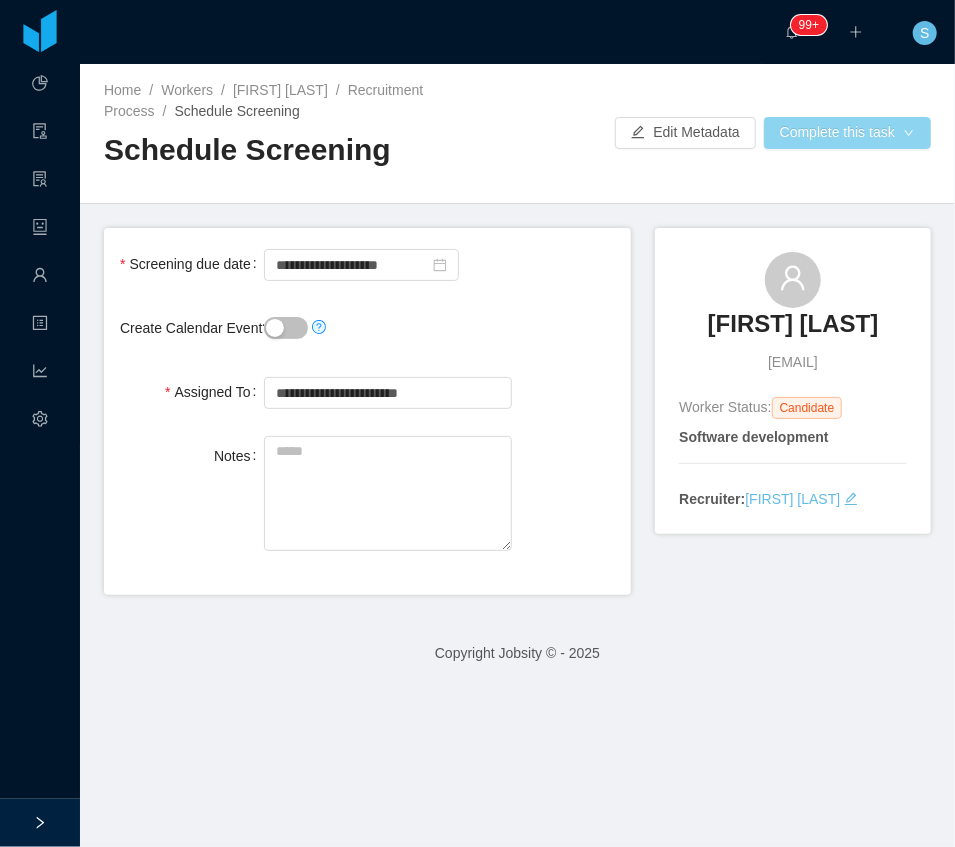 drag, startPoint x: 834, startPoint y: 142, endPoint x: 465, endPoint y: 270, distance: 390.5701 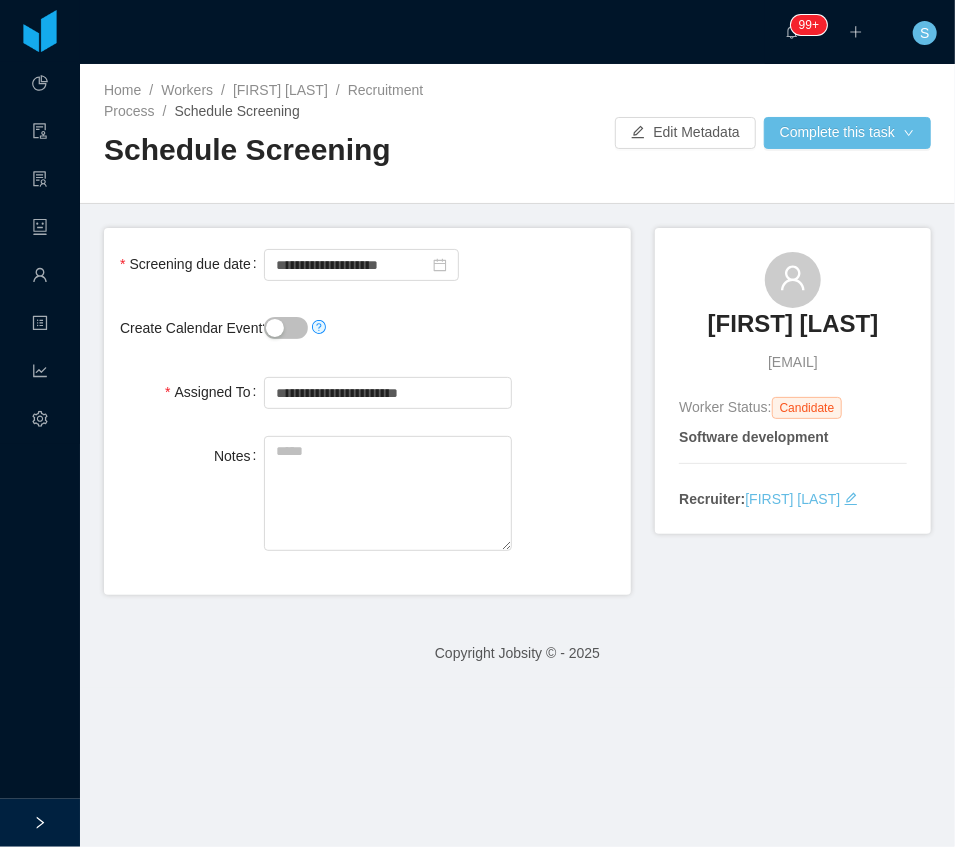 click on "**********" at bounding box center (388, 392) 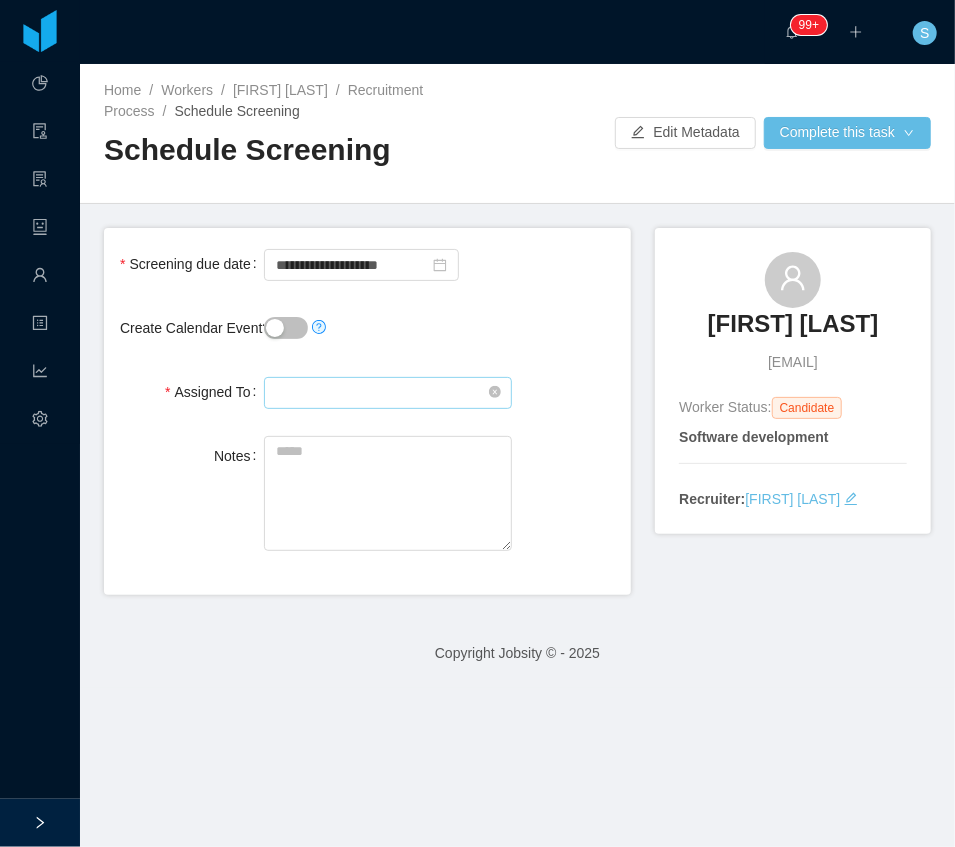 click at bounding box center [388, 393] 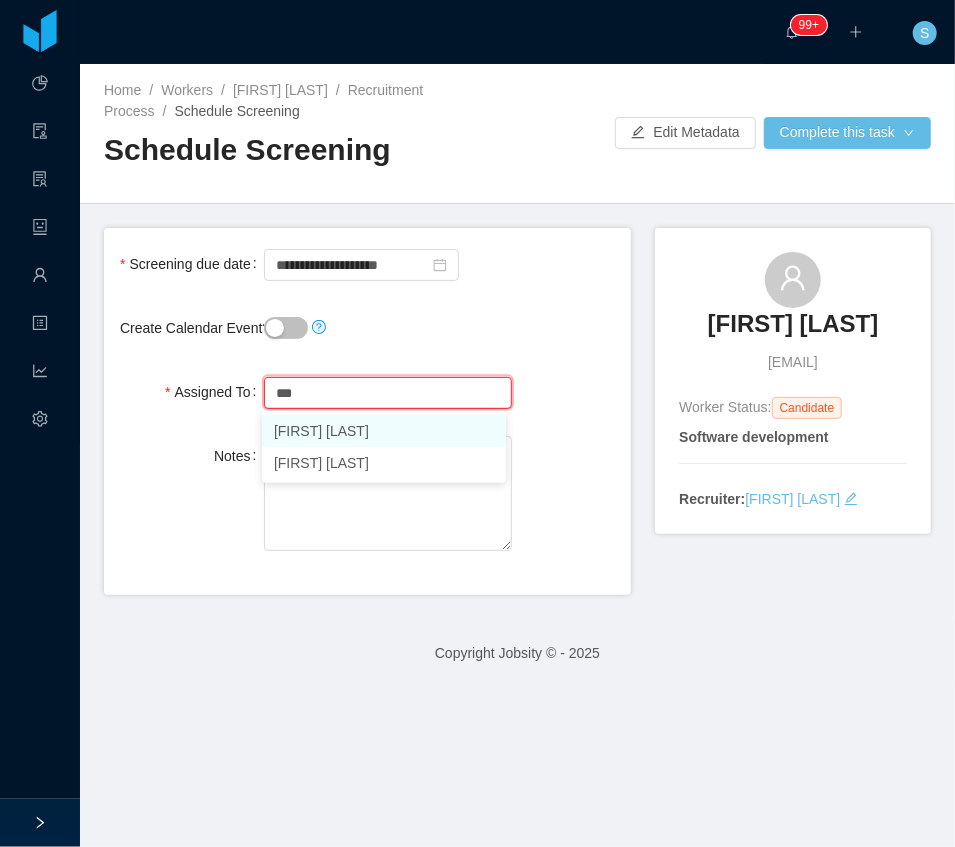 click on "[FIRST] [LAST]" at bounding box center (384, 431) 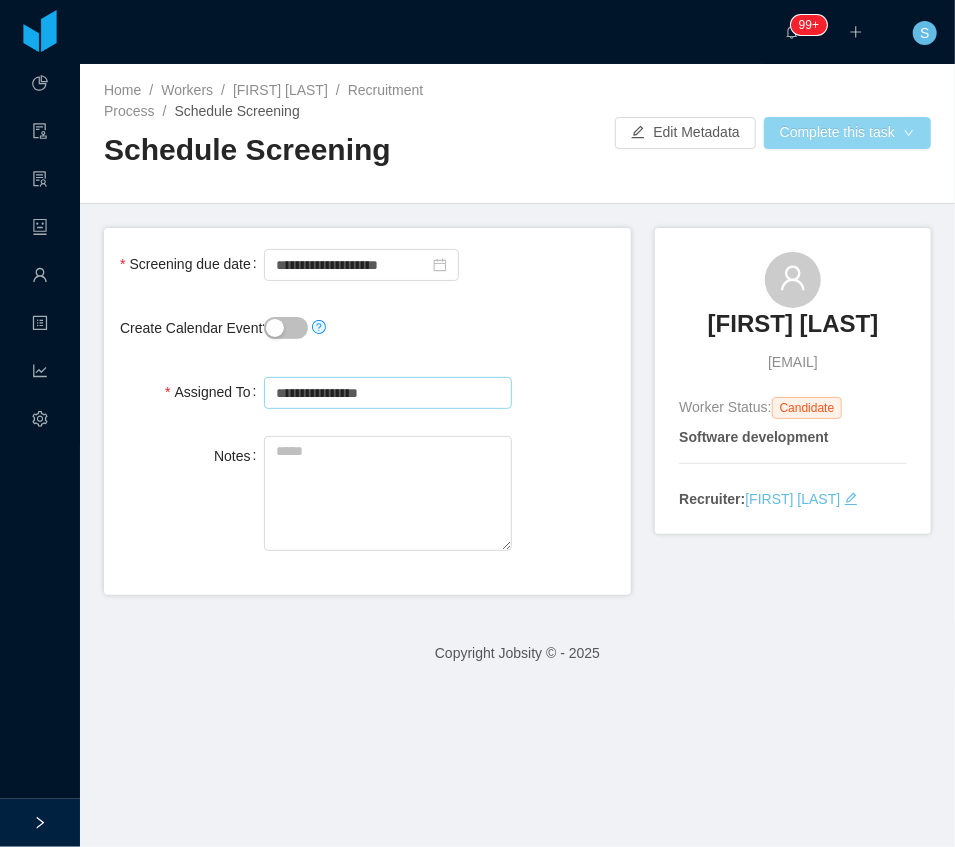 type on "**********" 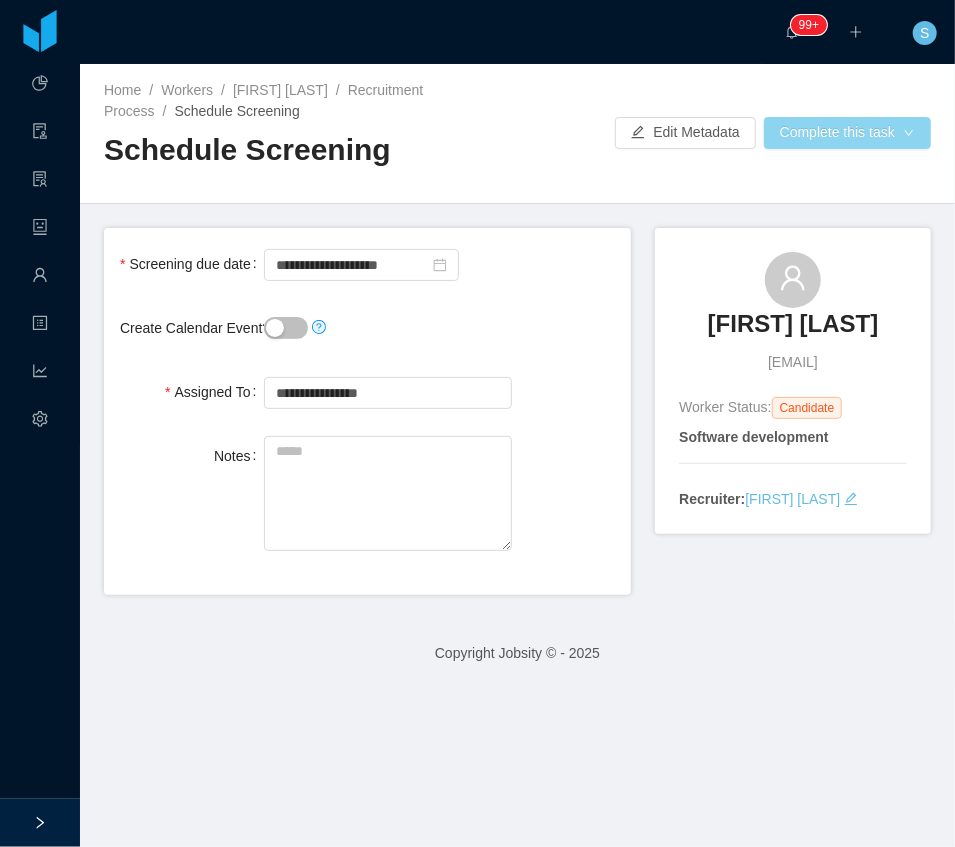drag, startPoint x: 834, startPoint y: 135, endPoint x: 721, endPoint y: 188, distance: 124.81186 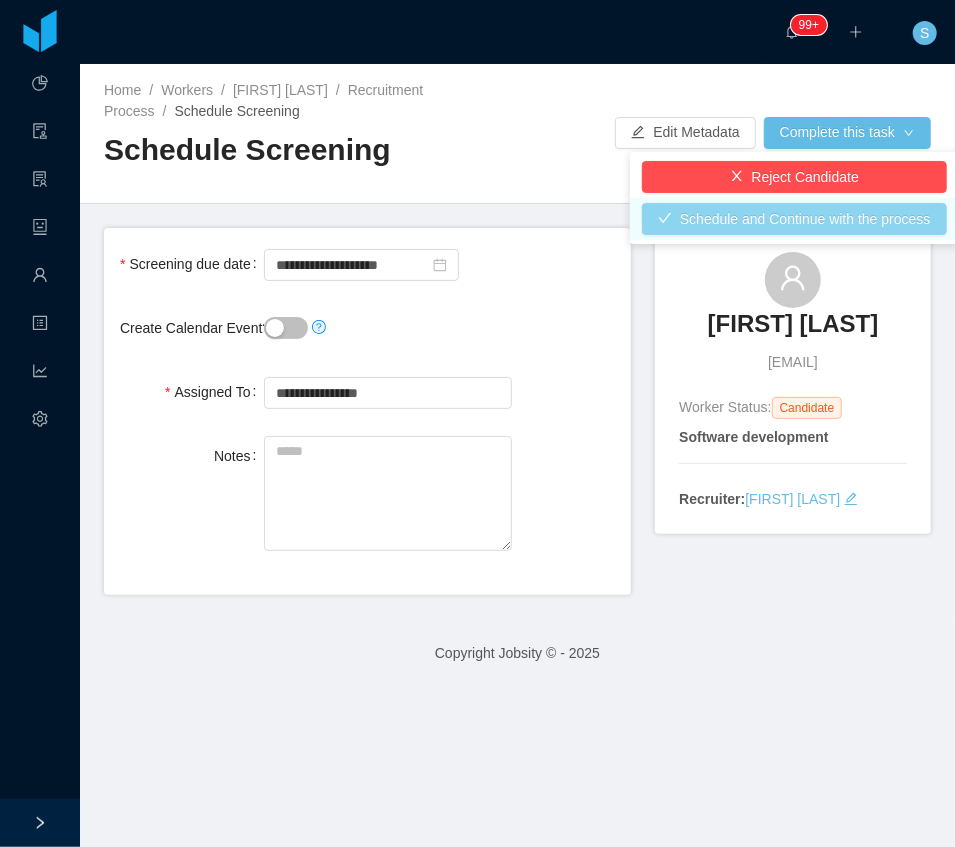 click on "Schedule and Continue with the process" at bounding box center [794, 219] 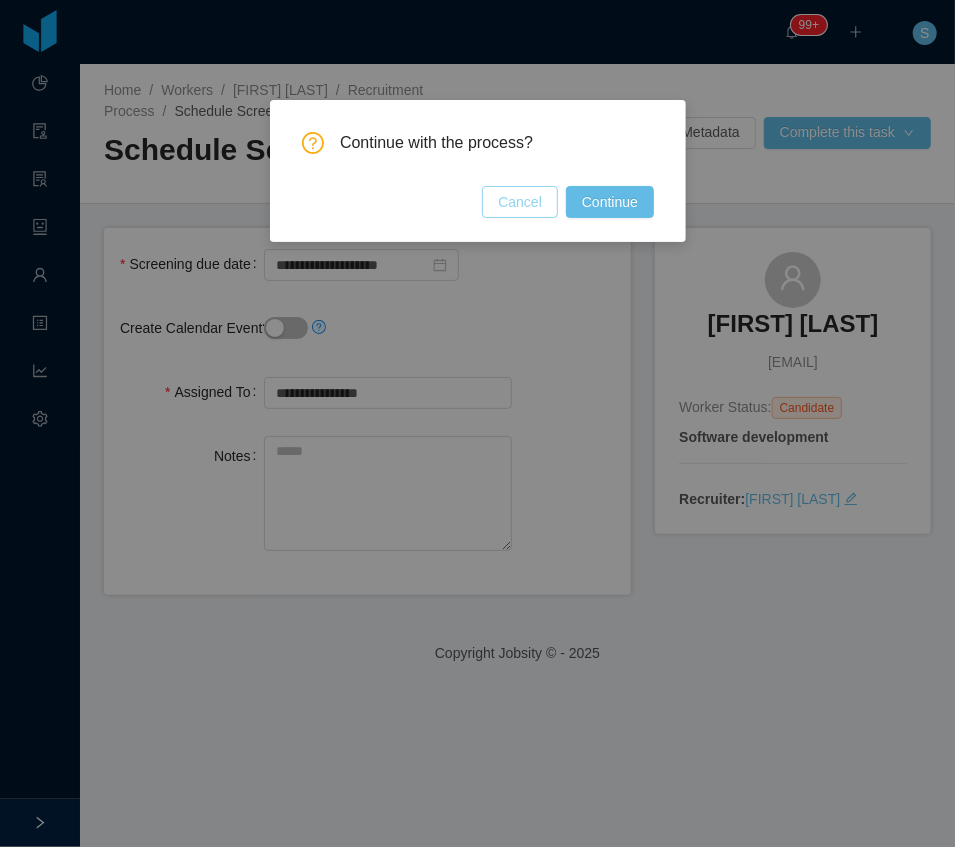 click on "Cancel" at bounding box center (520, 202) 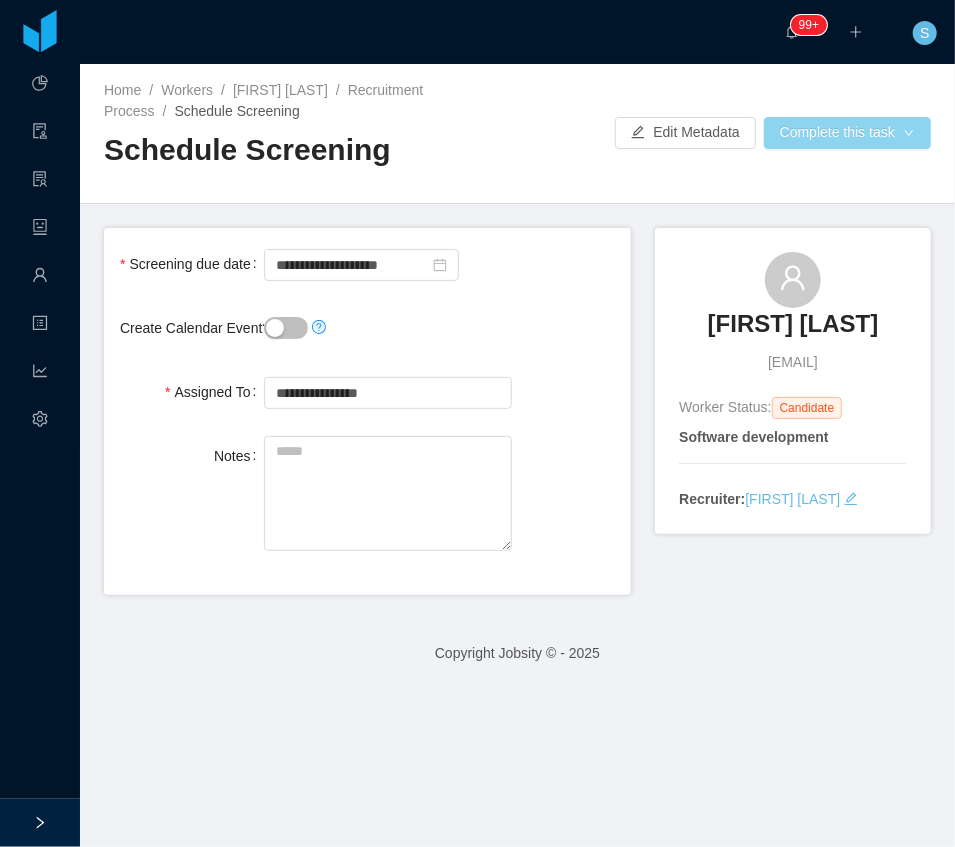 click on "Complete this task" at bounding box center (847, 133) 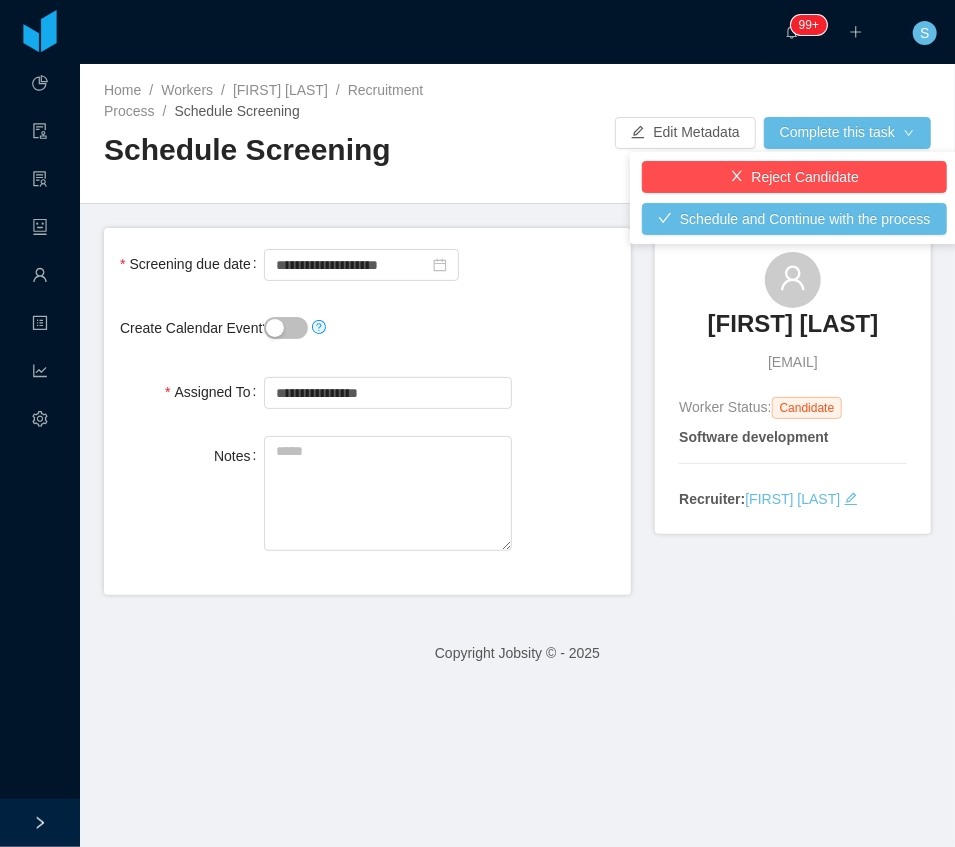 click on "Schedule and Continue with the process" at bounding box center [794, 219] 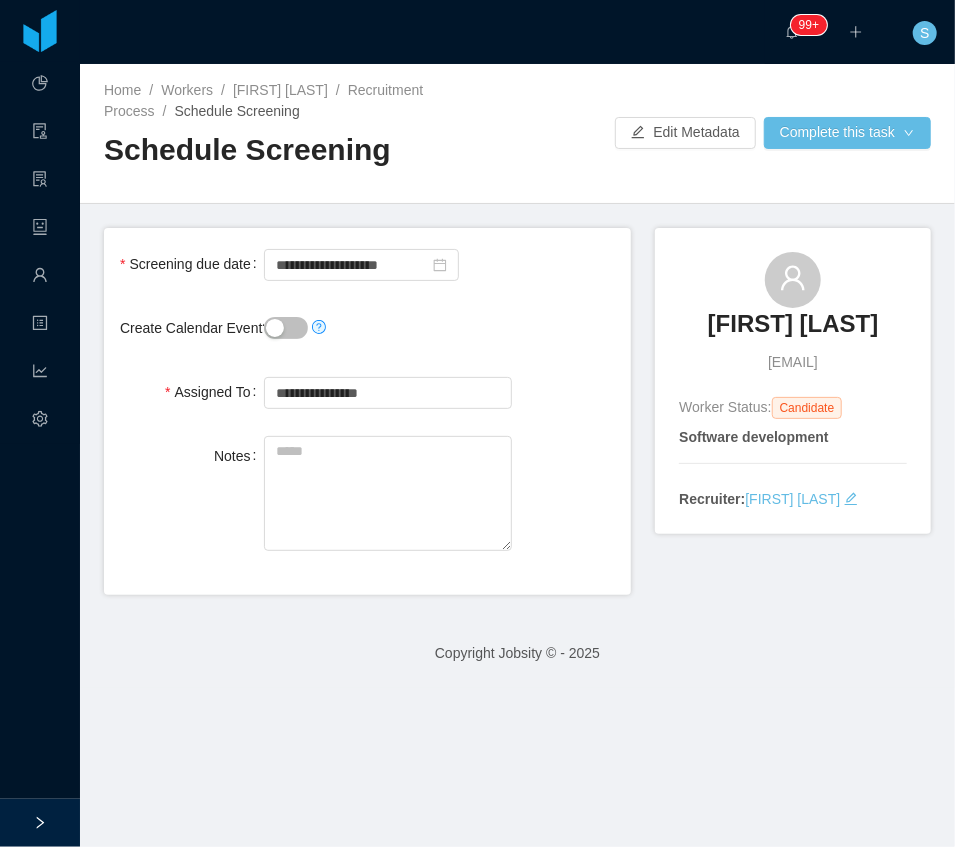click on "**********" at bounding box center [517, 455] 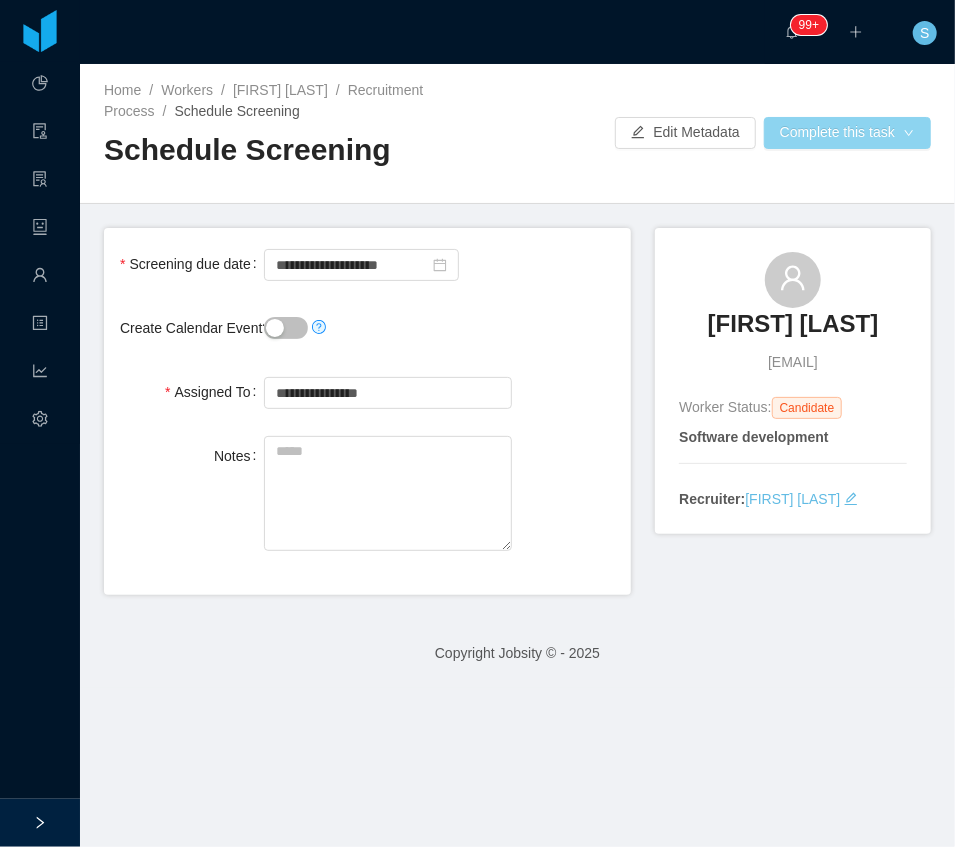 click on "Complete this task" at bounding box center (847, 133) 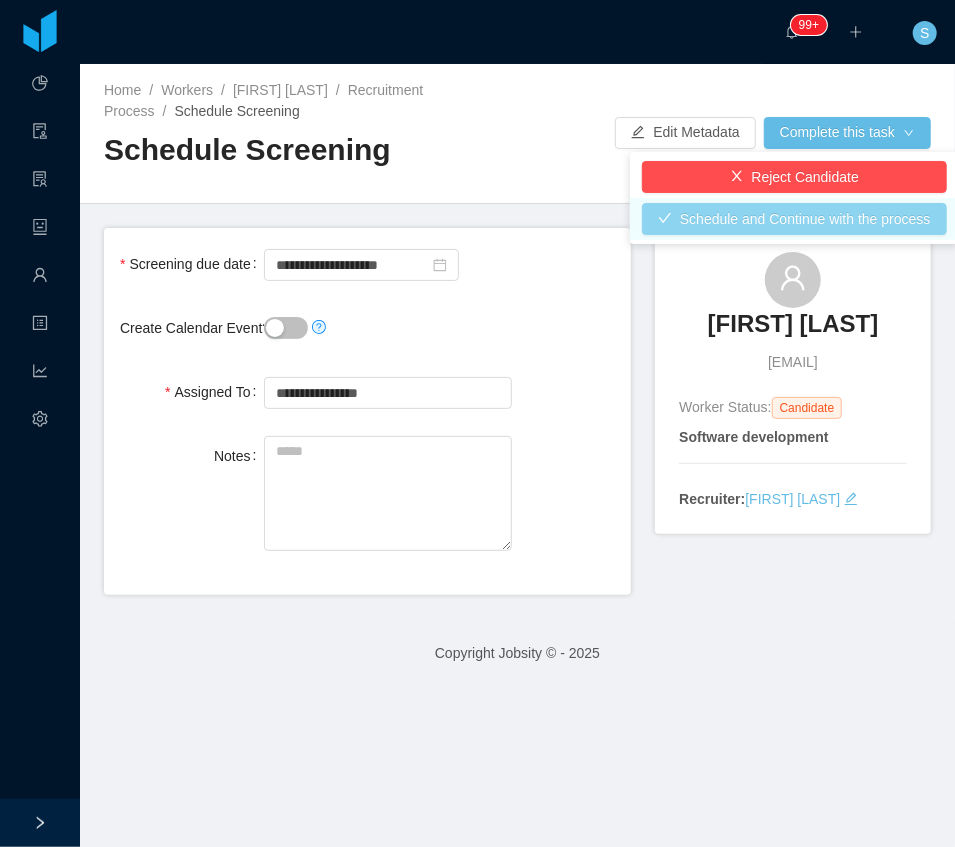 click on "Schedule and Continue with the process" at bounding box center (794, 219) 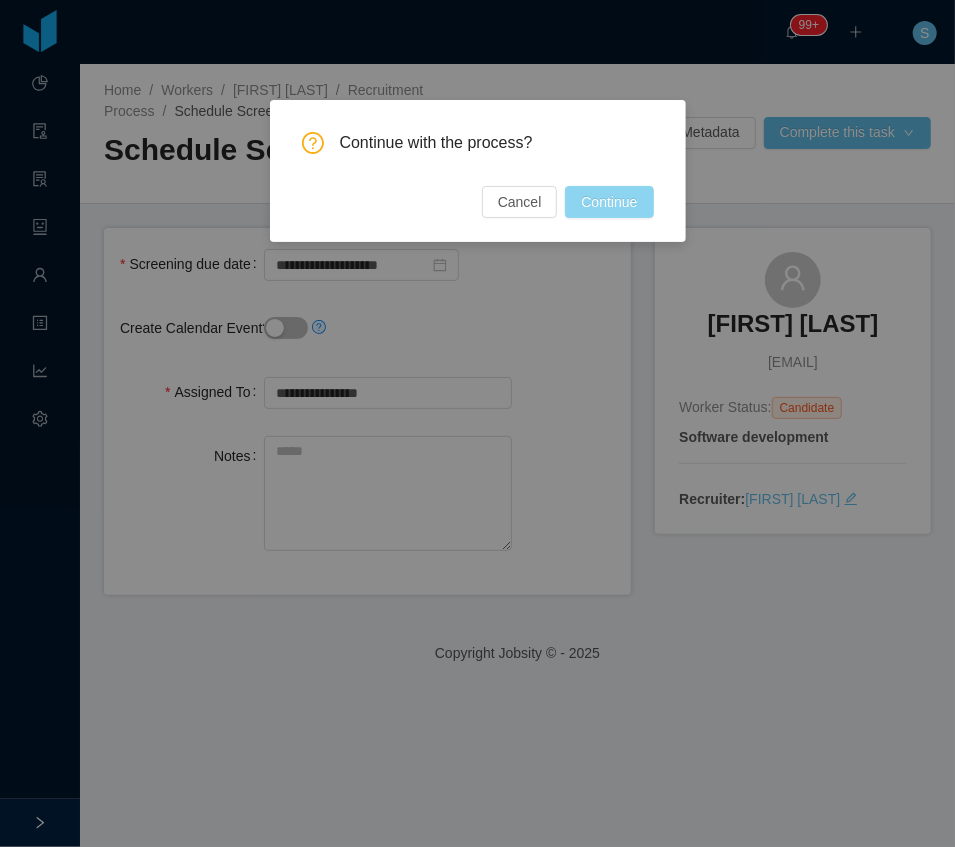 click on "Continue" at bounding box center (609, 202) 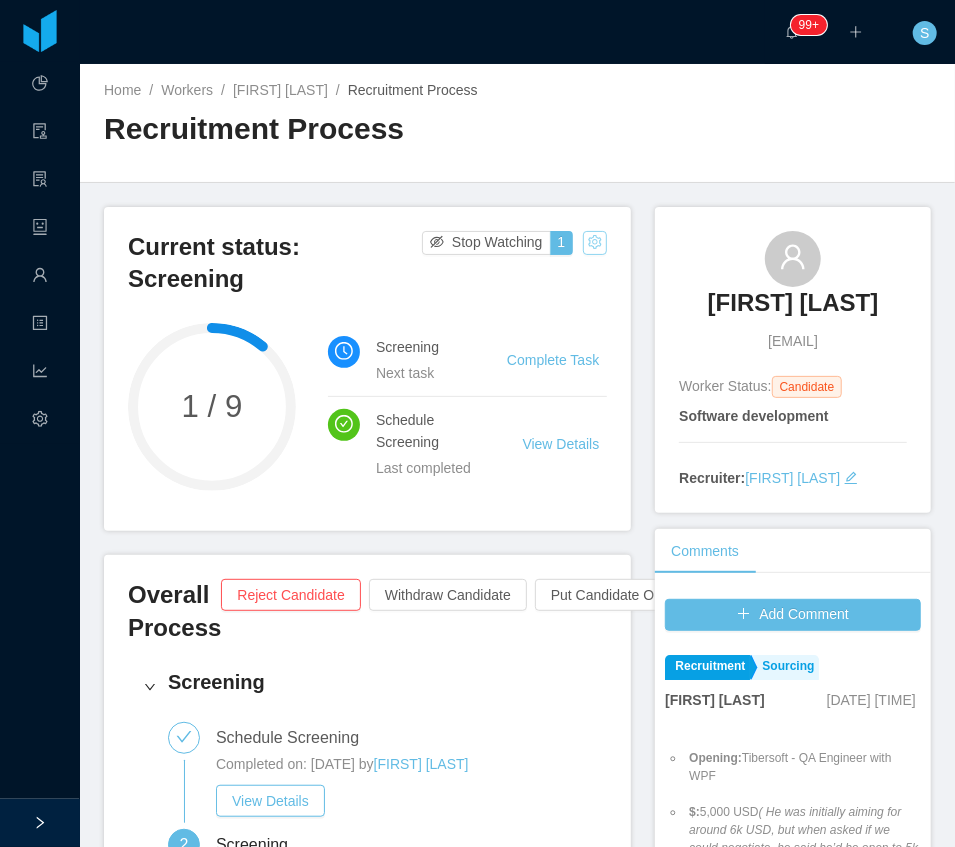 click at bounding box center (595, 243) 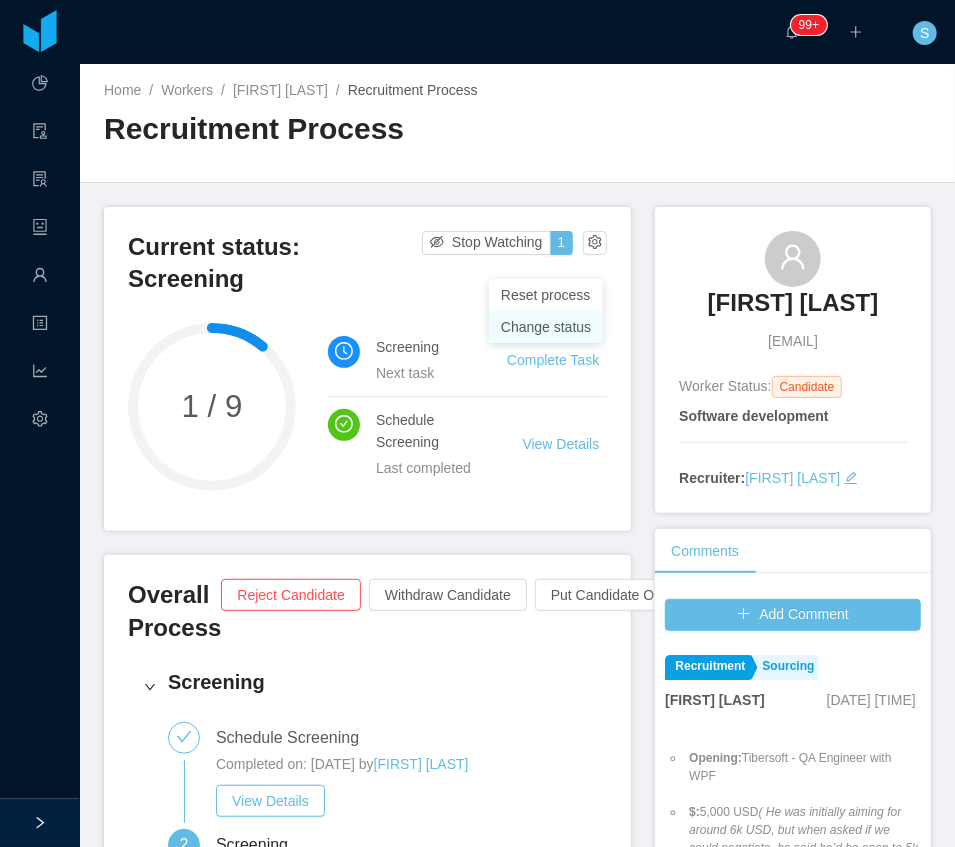 click on "Change status" at bounding box center (546, 327) 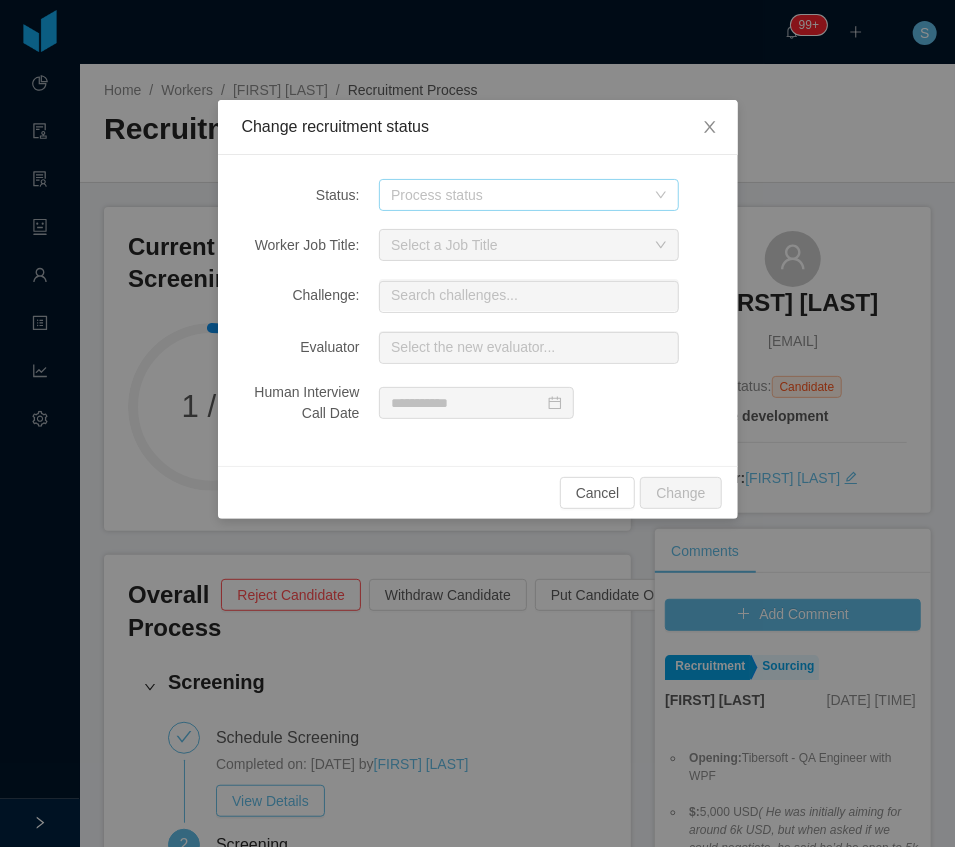 click on "Process status" at bounding box center [518, 195] 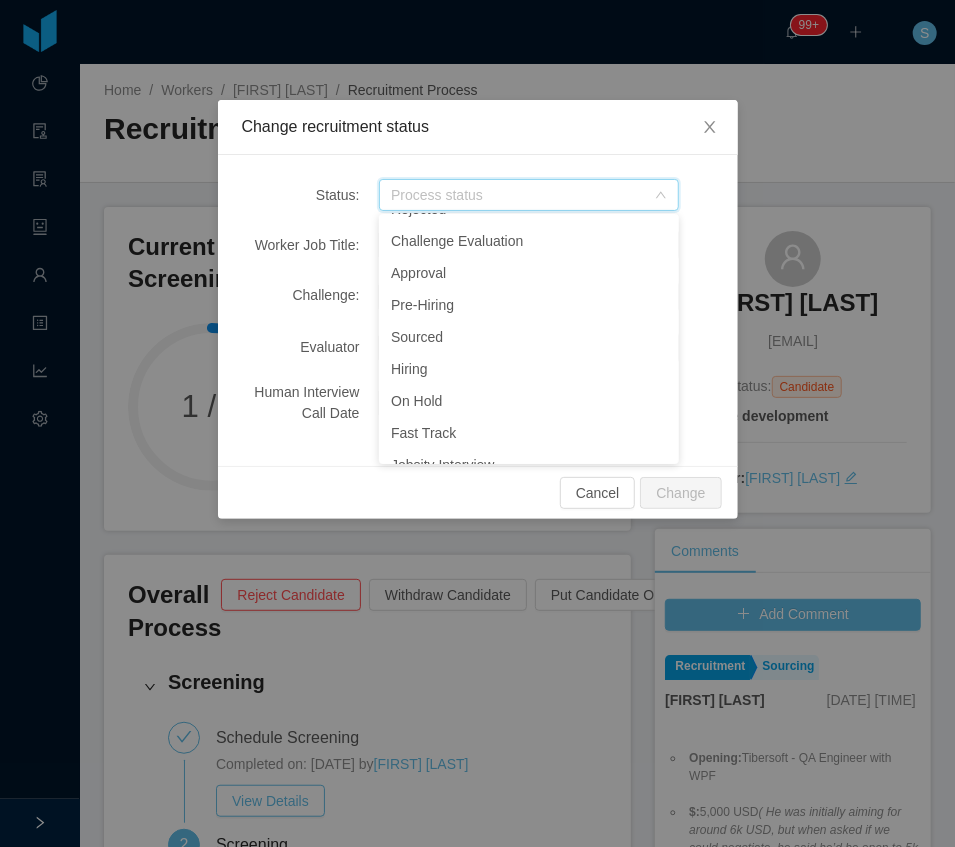 scroll, scrollTop: 238, scrollLeft: 0, axis: vertical 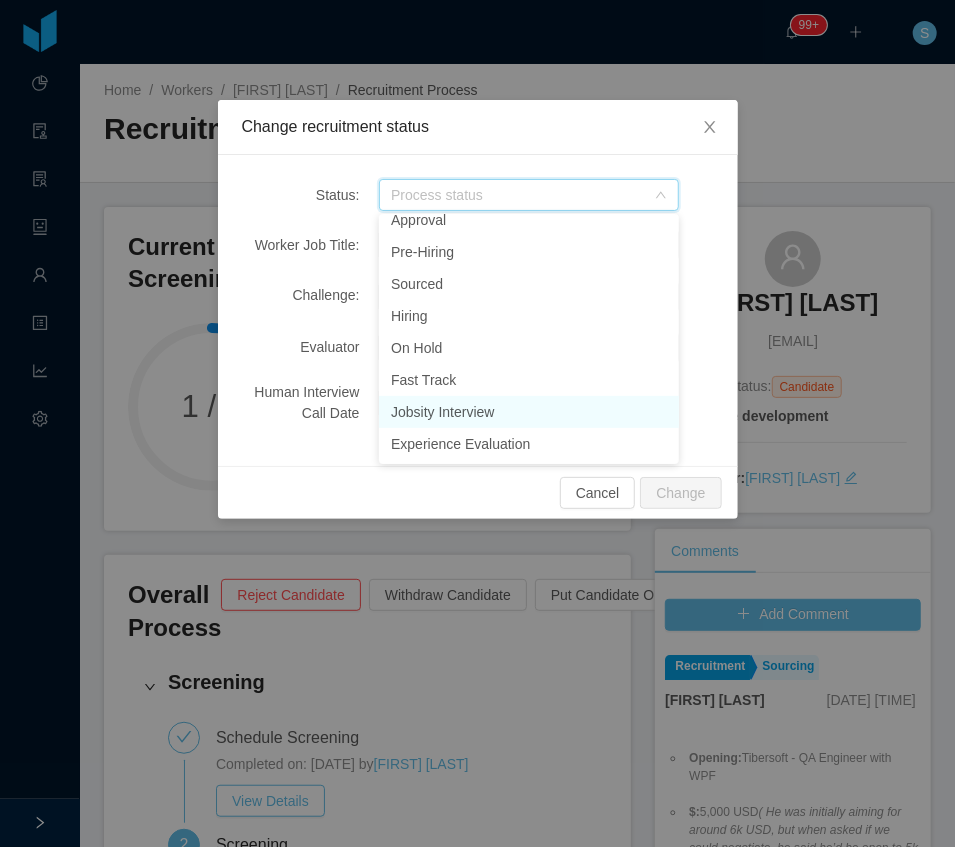 click on "Jobsity Interview" at bounding box center [529, 412] 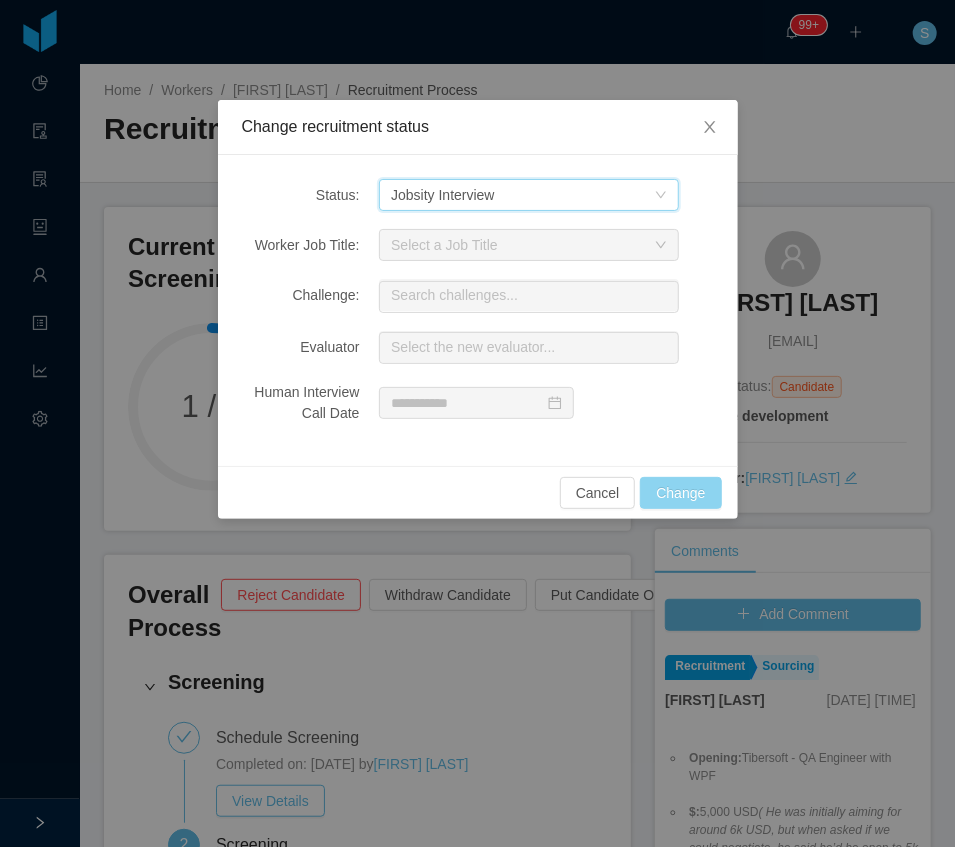 click on "Change" at bounding box center [680, 493] 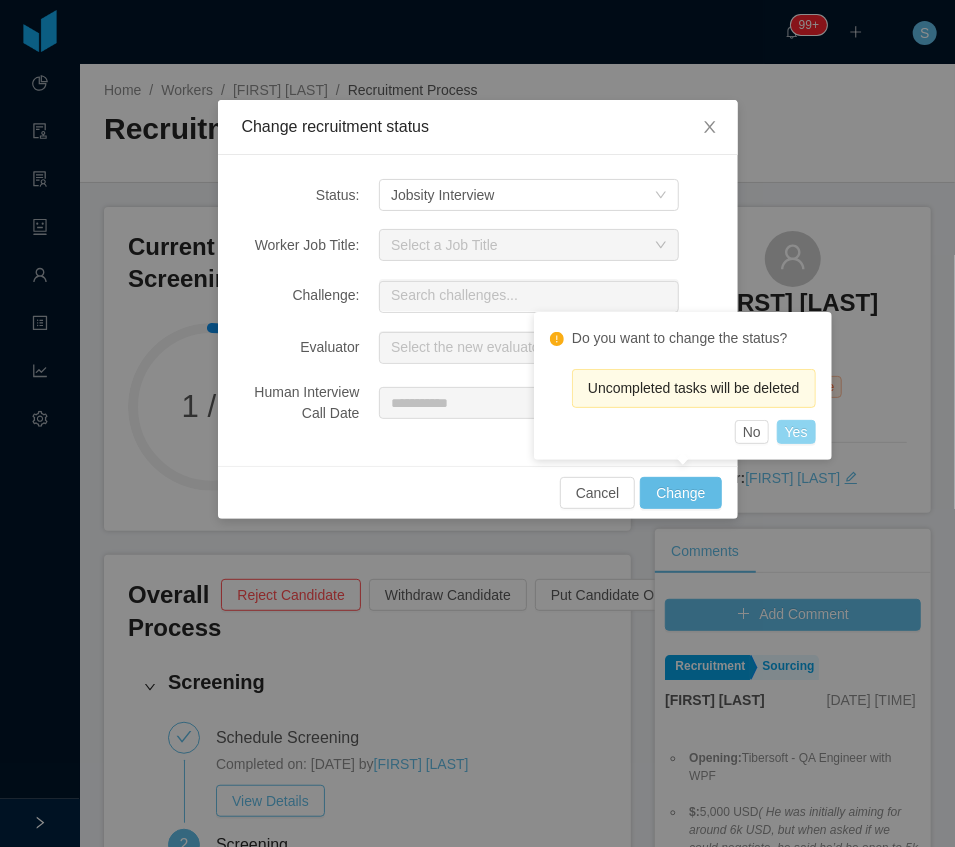 click on "Yes" at bounding box center (796, 432) 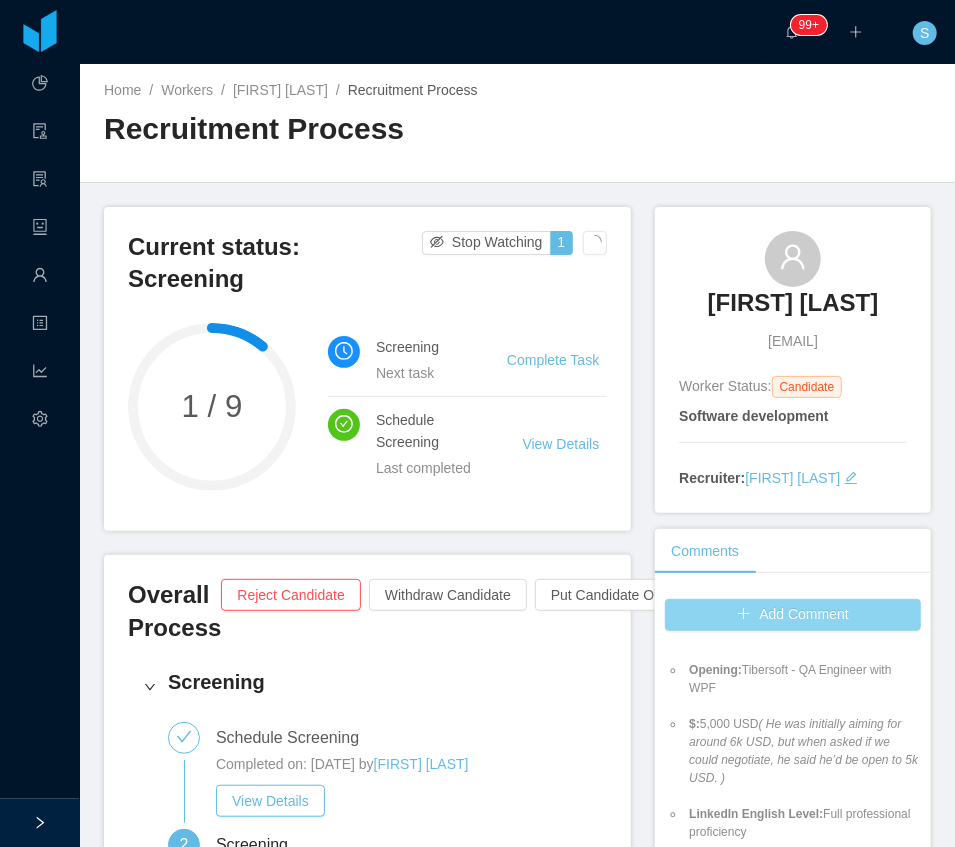 scroll, scrollTop: 126, scrollLeft: 0, axis: vertical 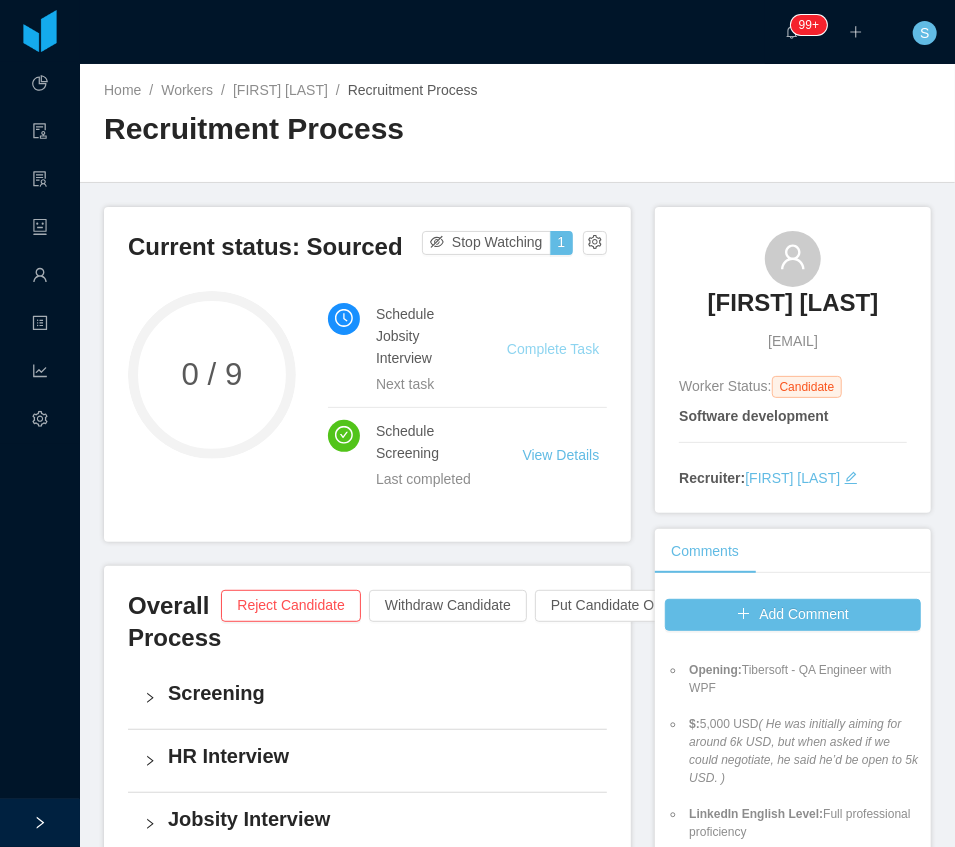 click on "Complete Task" at bounding box center [553, 349] 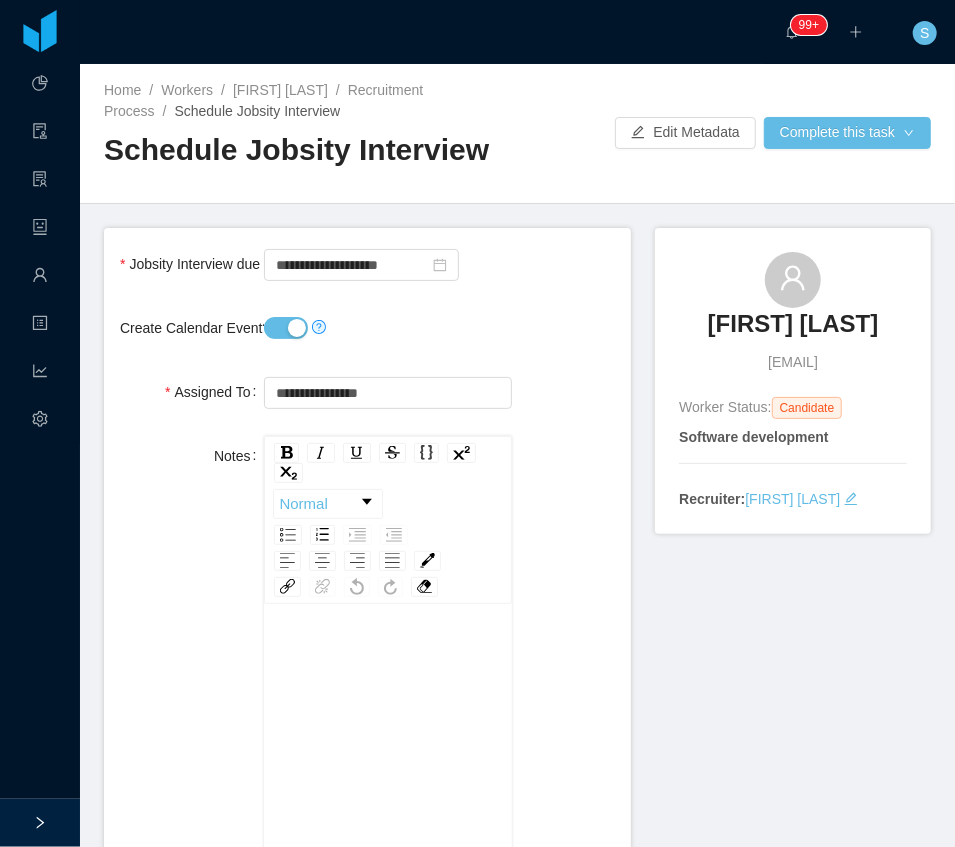 click on "Create Calendar Event?" at bounding box center (286, 328) 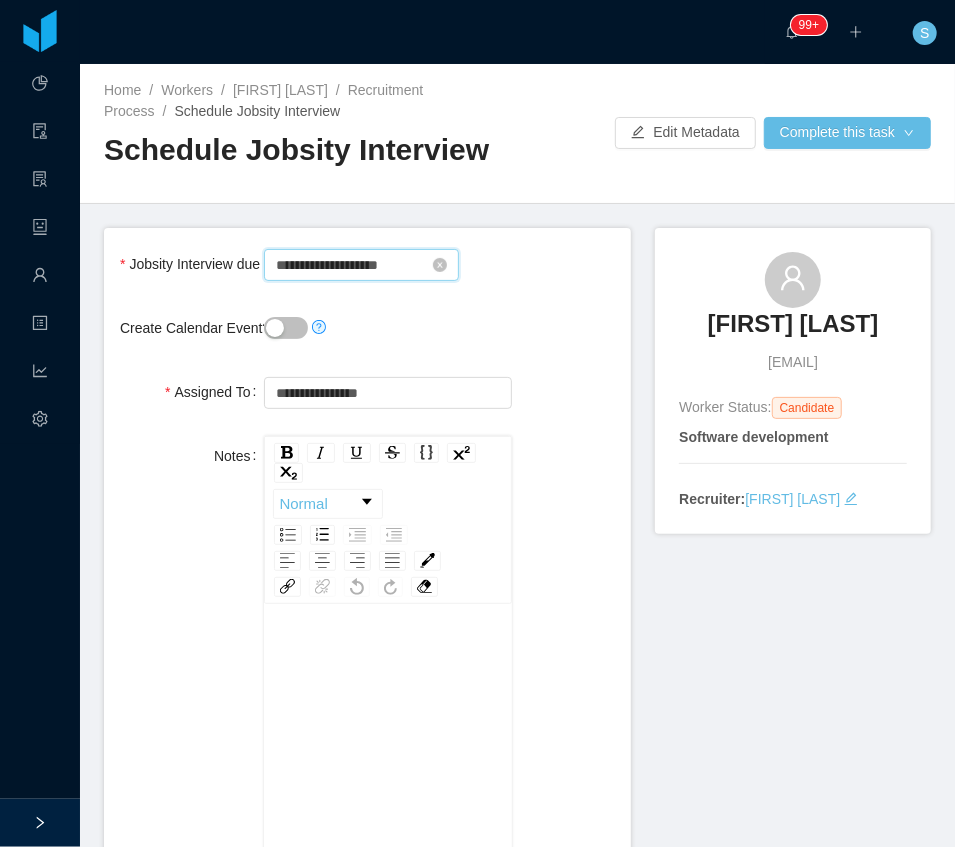 click on "**********" at bounding box center [361, 265] 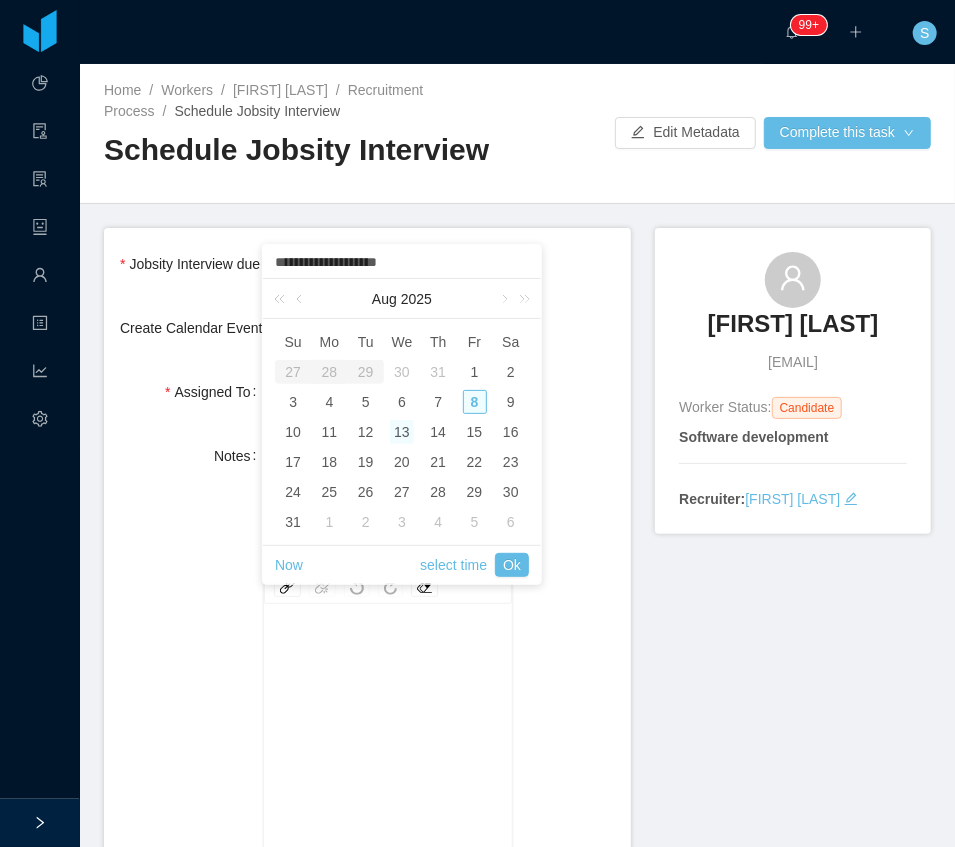 click on "8" at bounding box center (475, 402) 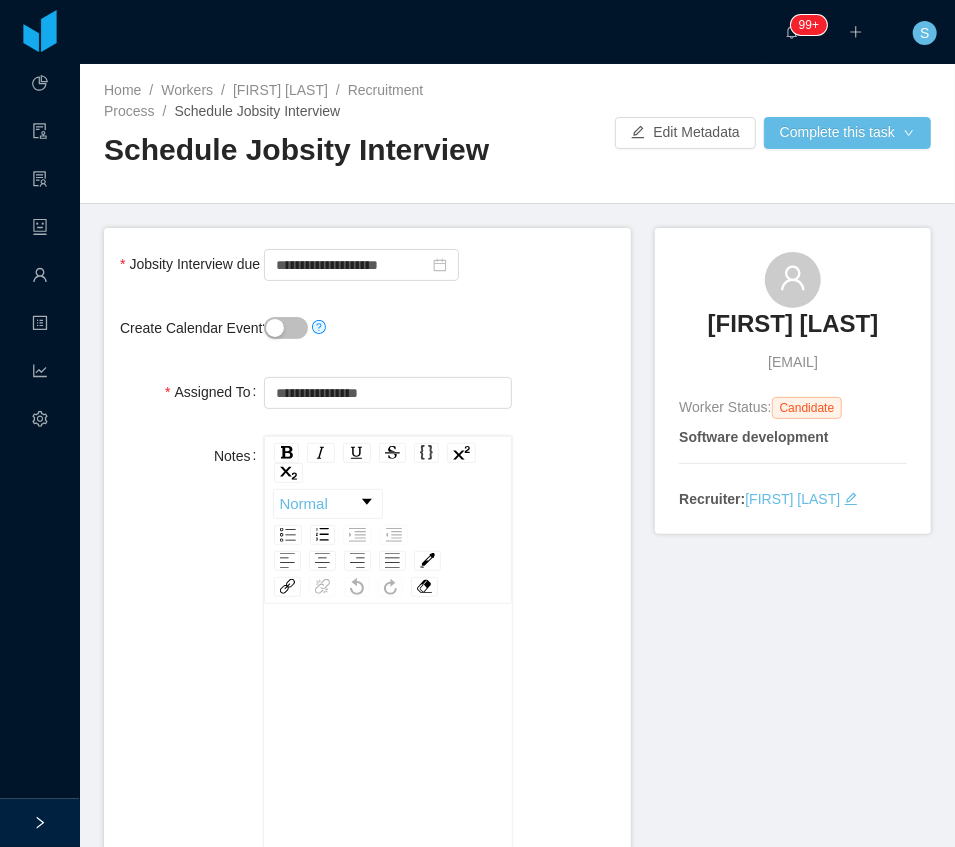click on "Create Calendar Event?" at bounding box center (367, 328) 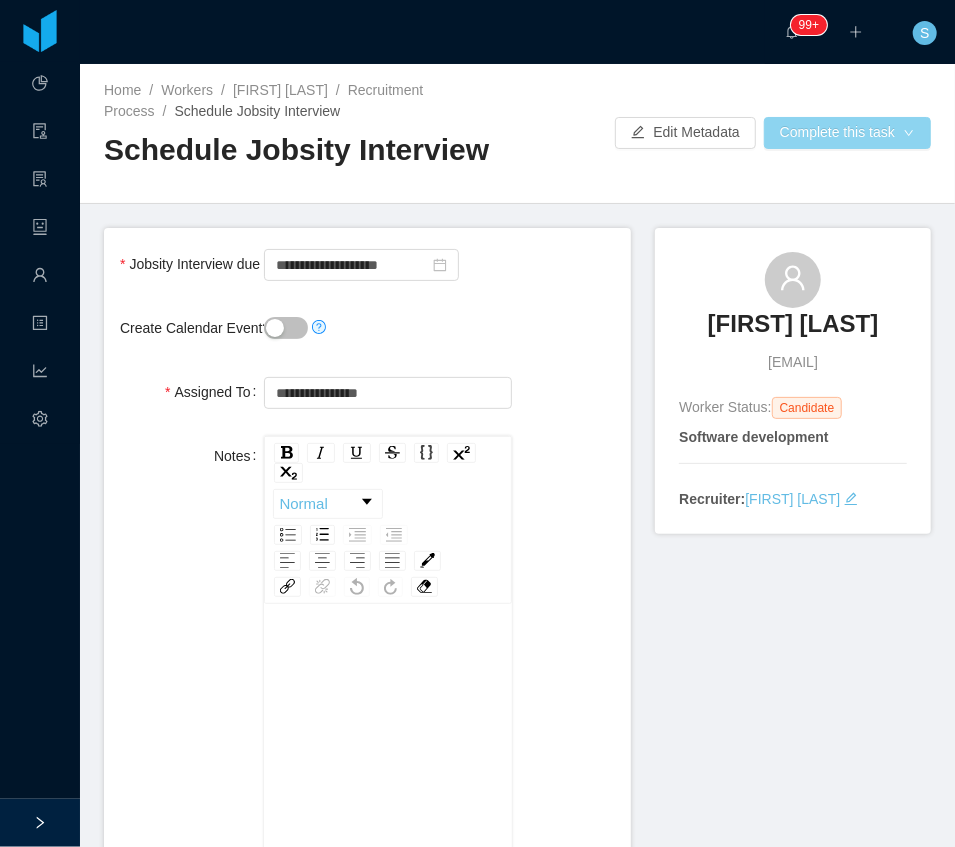 click on "Complete this task" at bounding box center (847, 133) 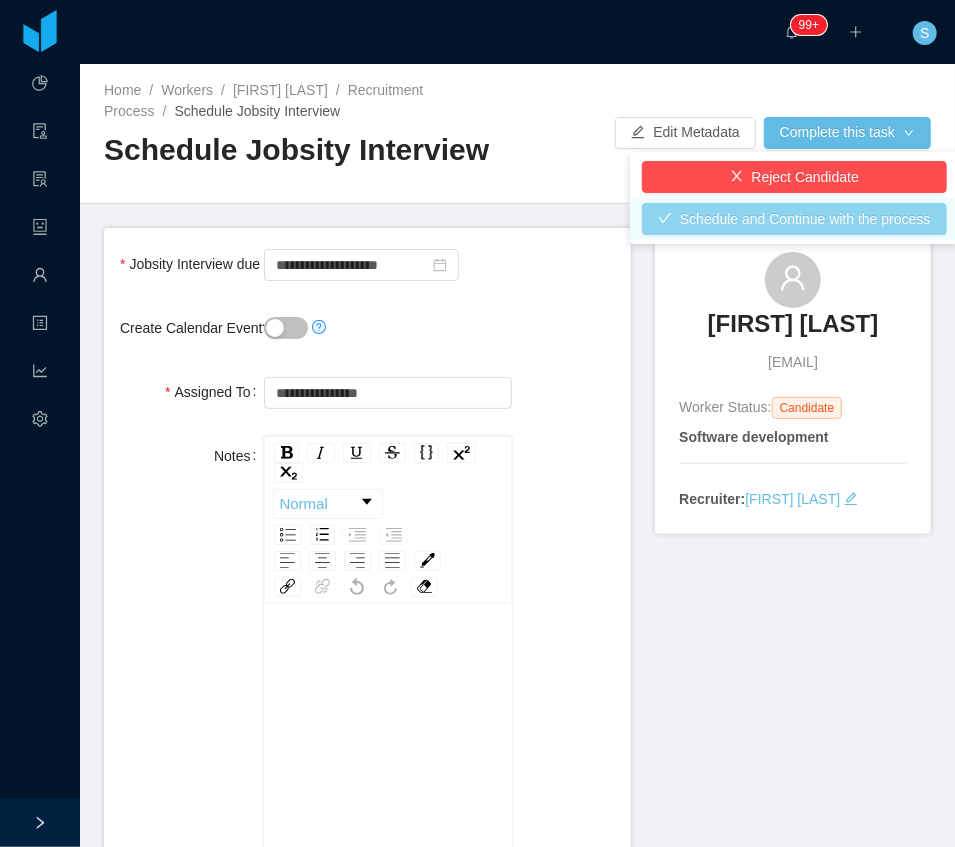 click on "Schedule and Continue with the process" at bounding box center (794, 219) 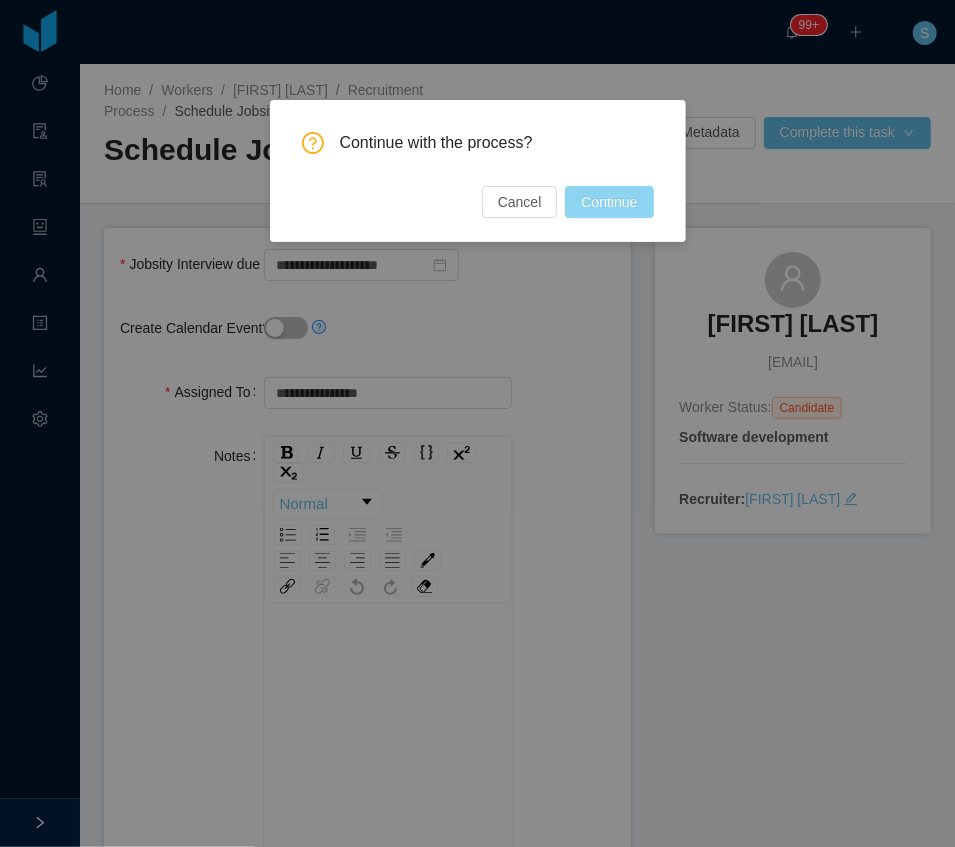 click on "Continue" at bounding box center [609, 202] 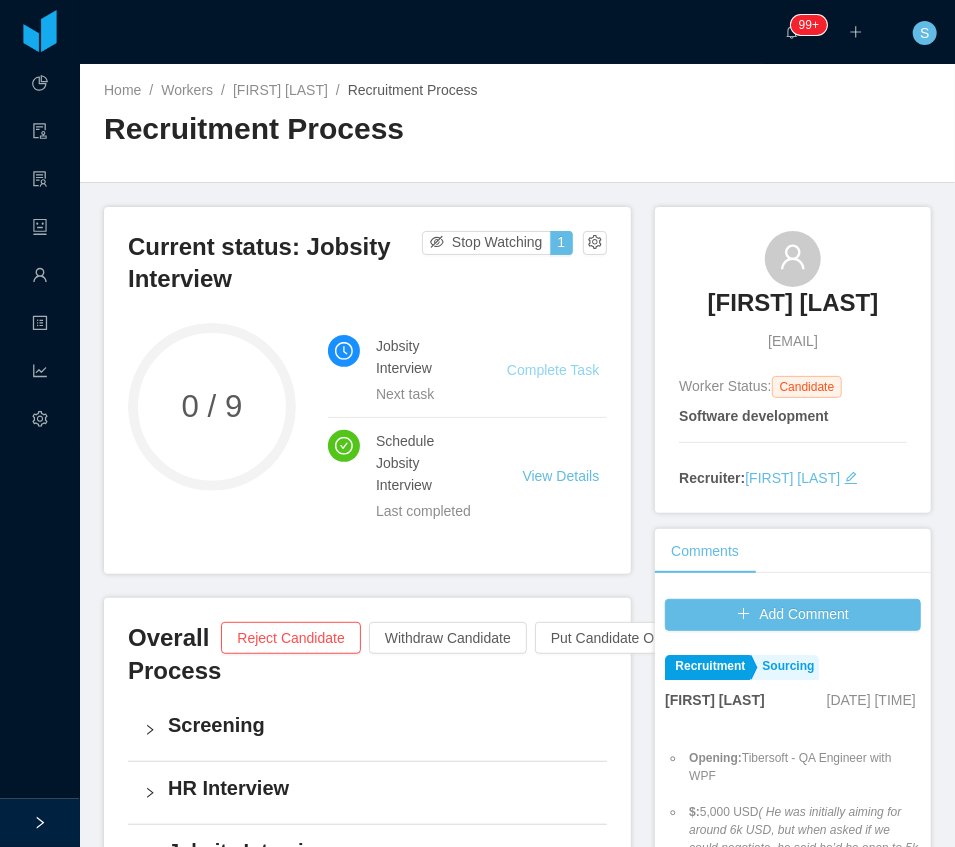 click on "Complete Task" at bounding box center (553, 370) 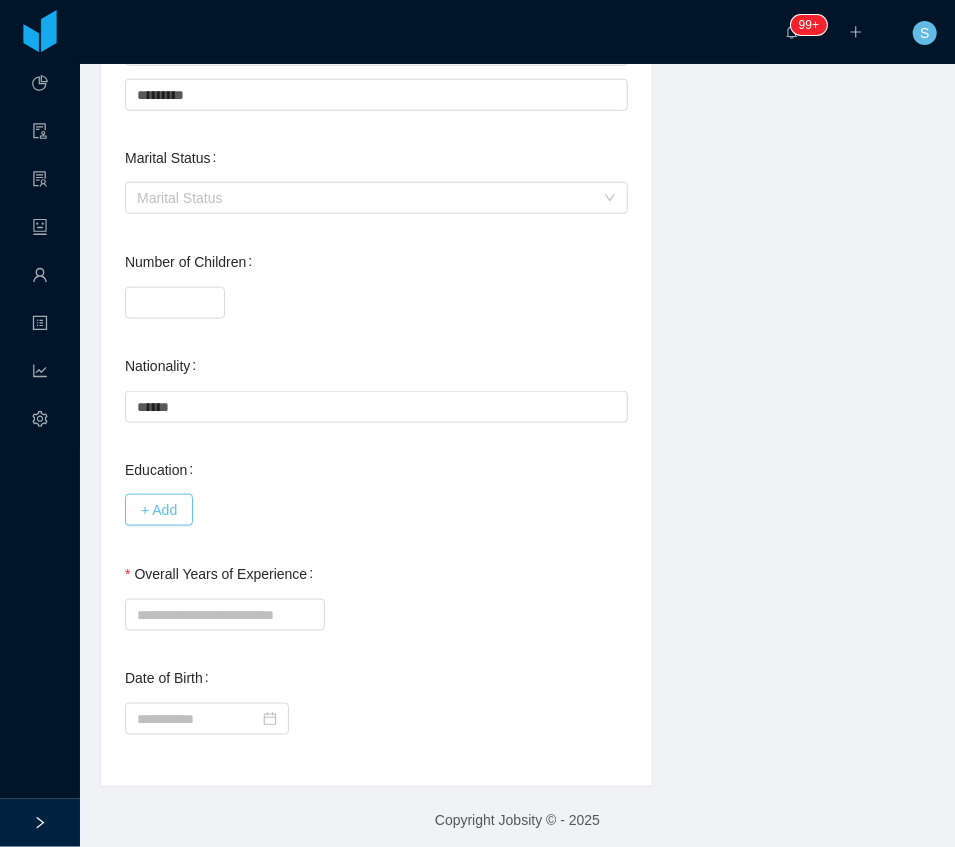 scroll, scrollTop: 689, scrollLeft: 0, axis: vertical 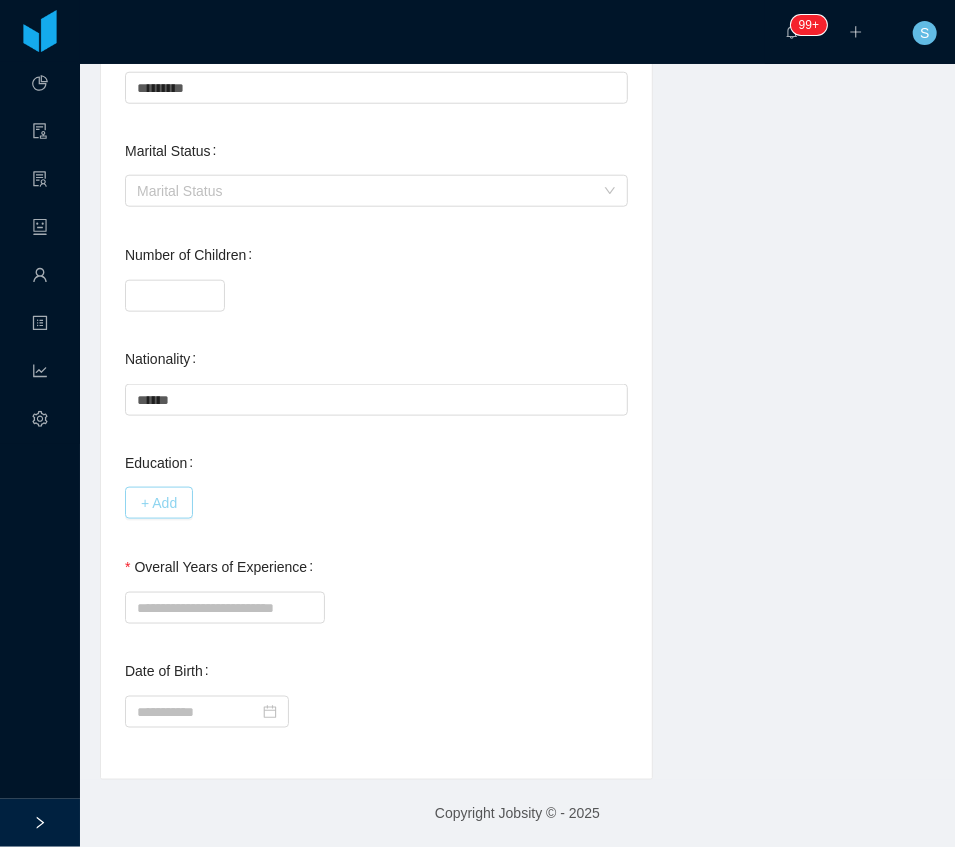 click on "+ Add" at bounding box center (159, 503) 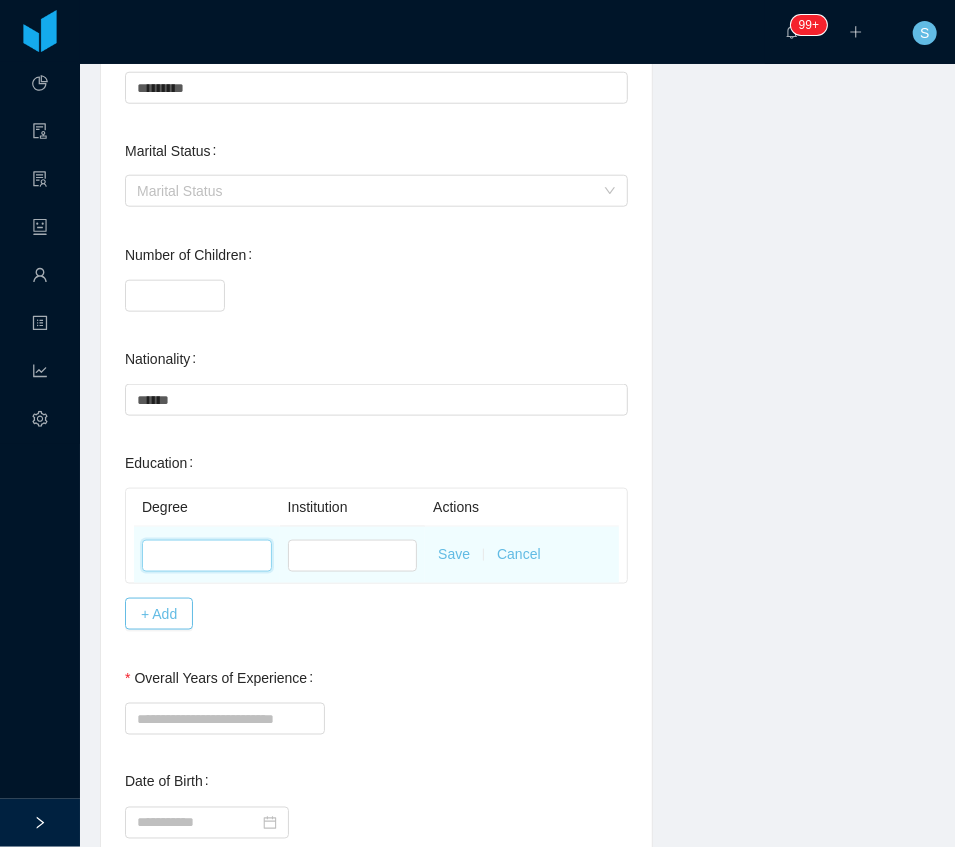click at bounding box center (207, 556) 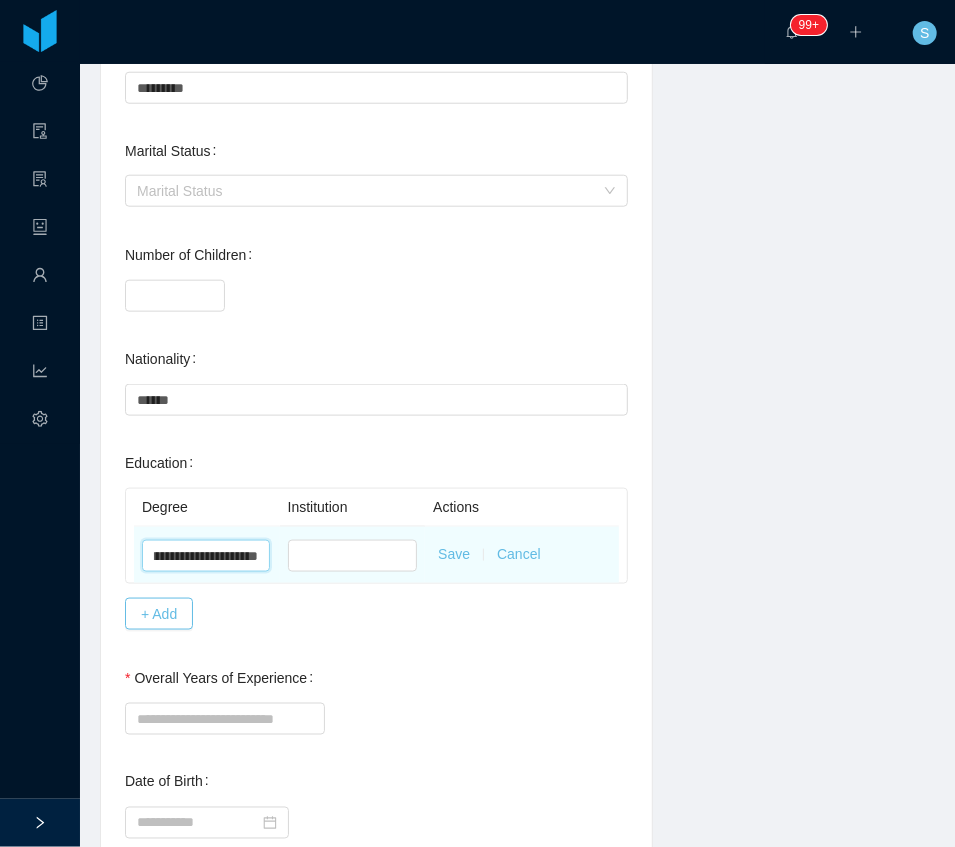 scroll, scrollTop: 0, scrollLeft: 151, axis: horizontal 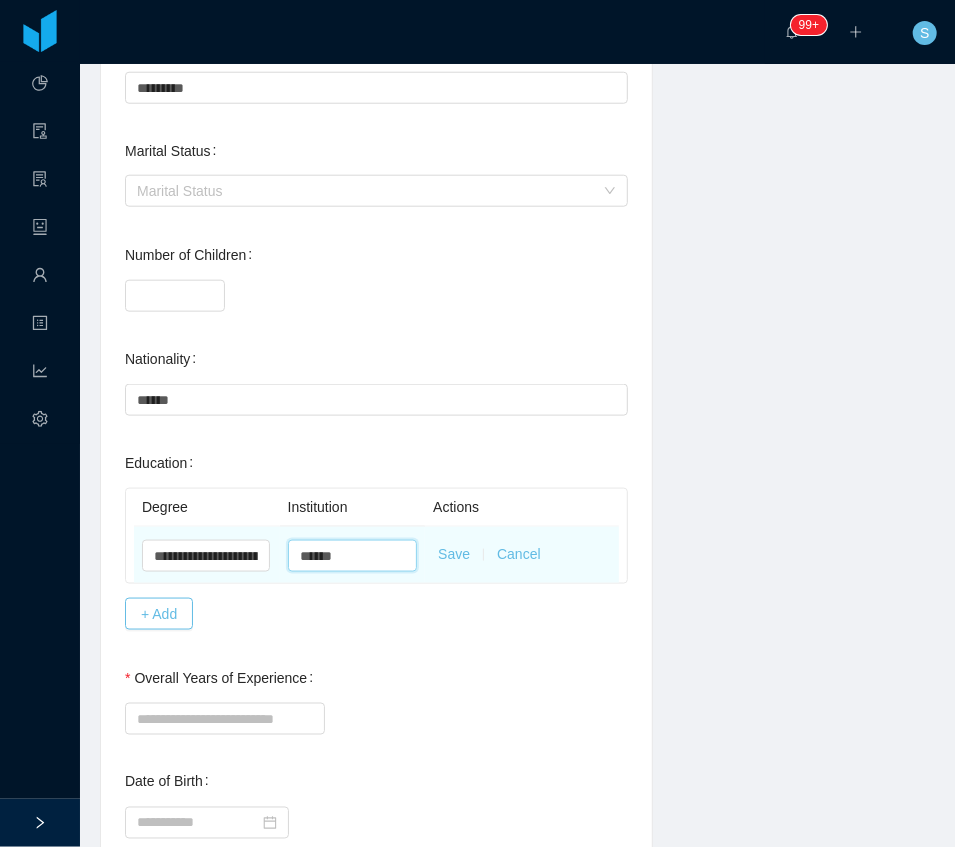 type on "******" 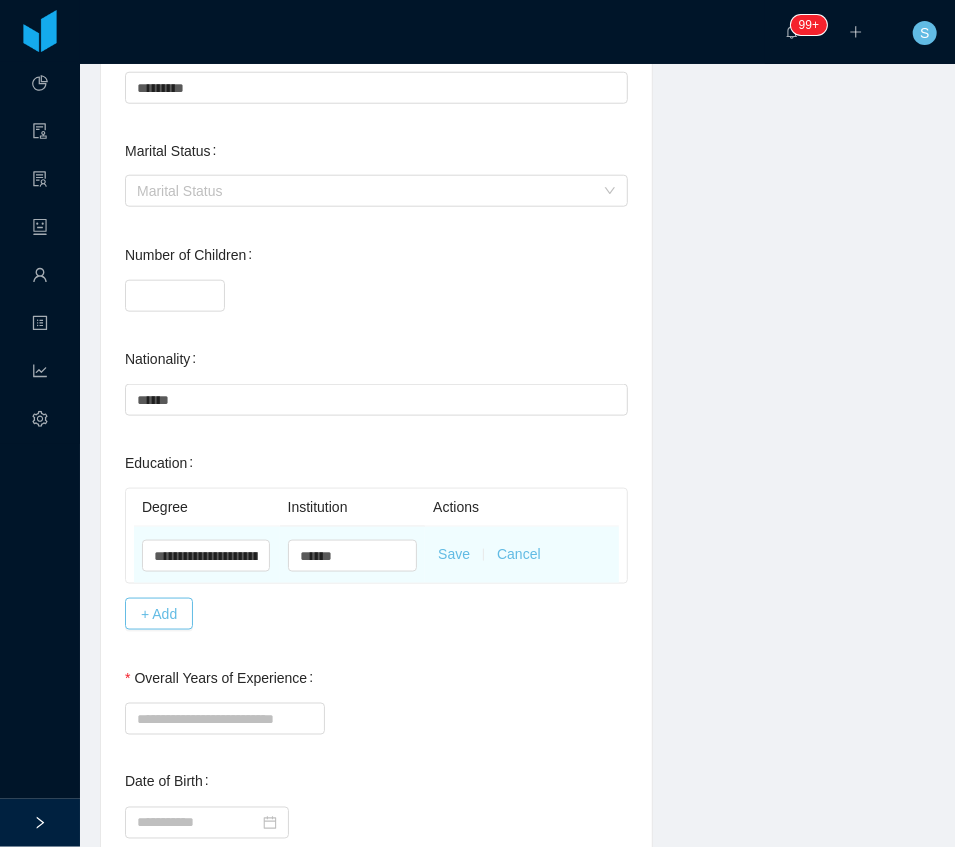 click on "Save" at bounding box center (454, 554) 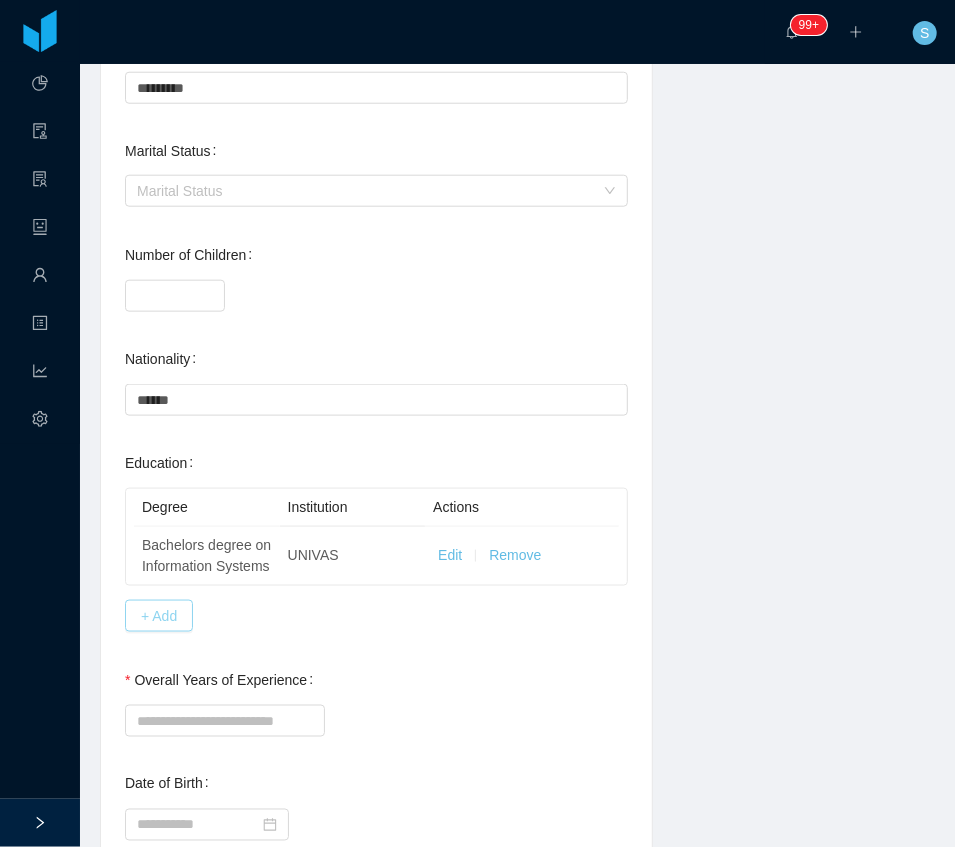 click on "+ Add" at bounding box center [159, 616] 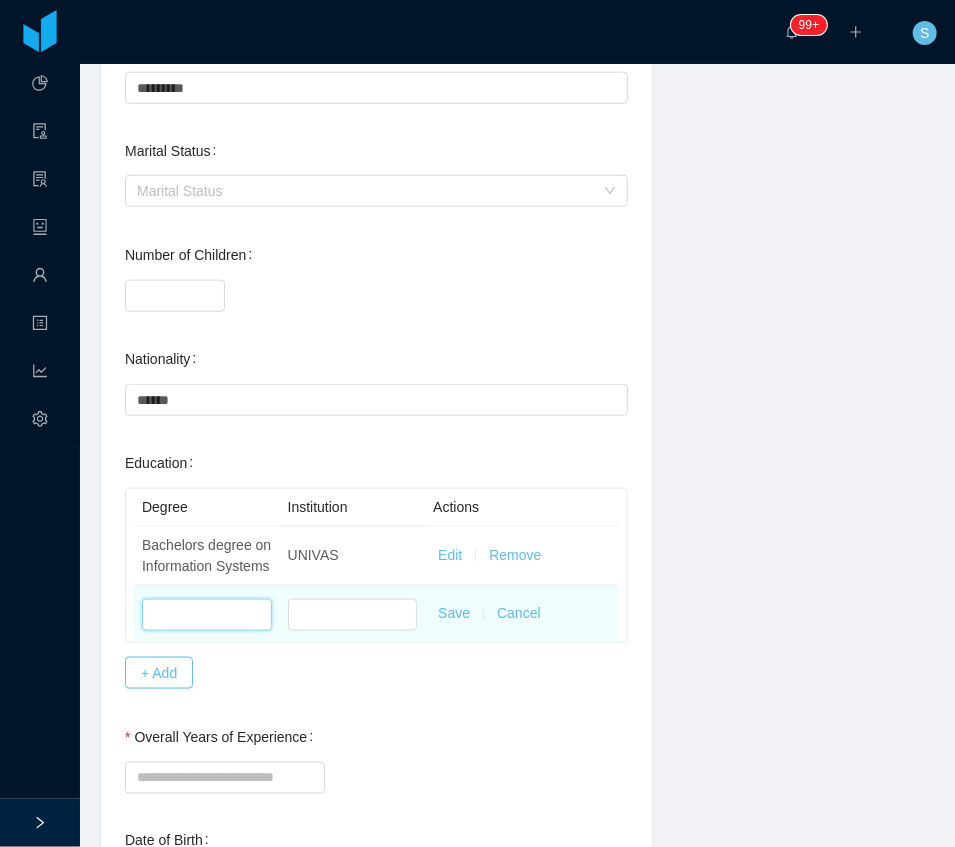 click at bounding box center [207, 615] 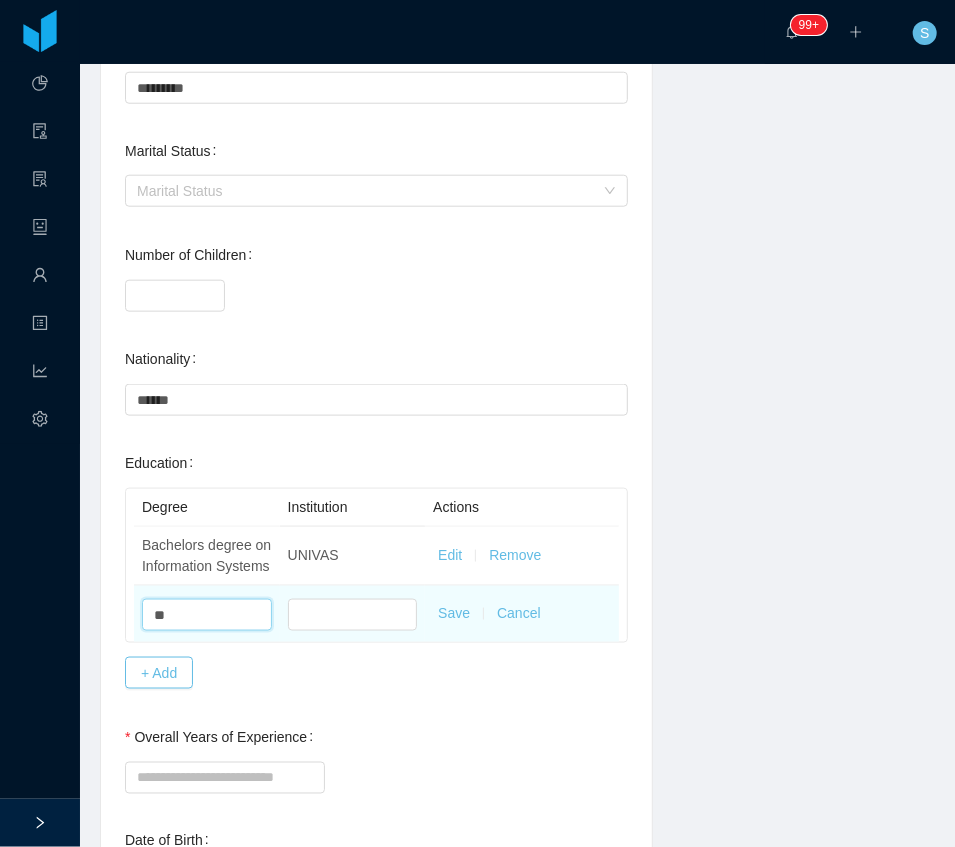type on "*" 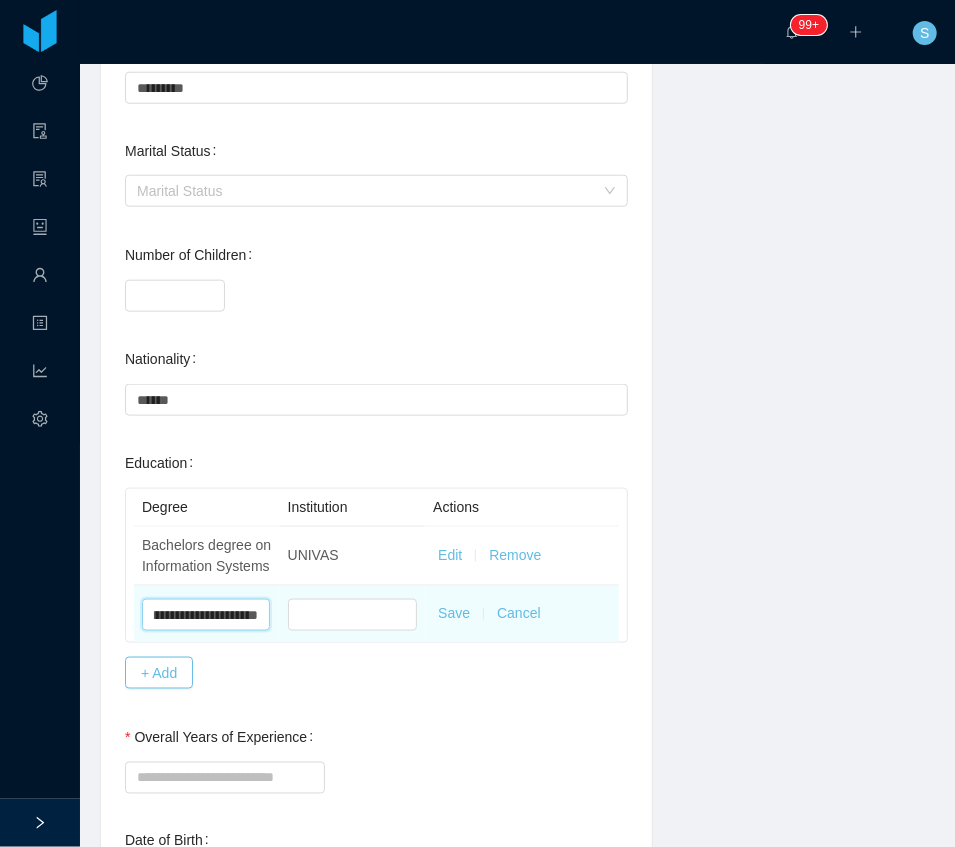 scroll, scrollTop: 0, scrollLeft: 199, axis: horizontal 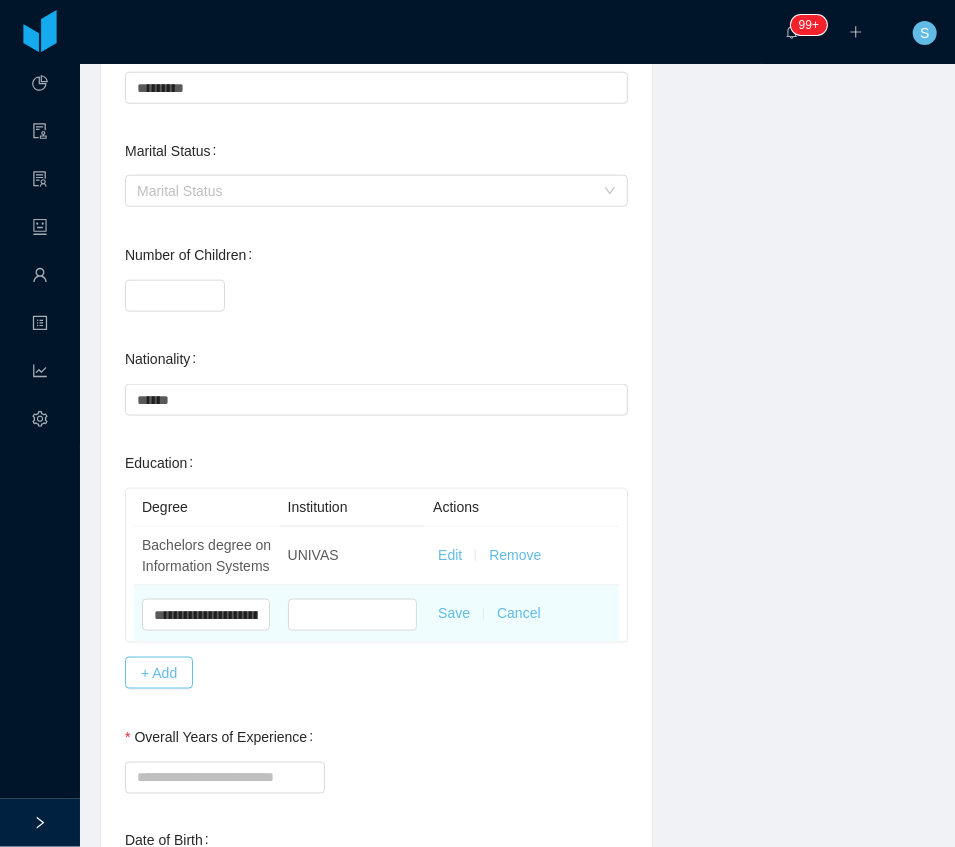 click at bounding box center (353, 614) 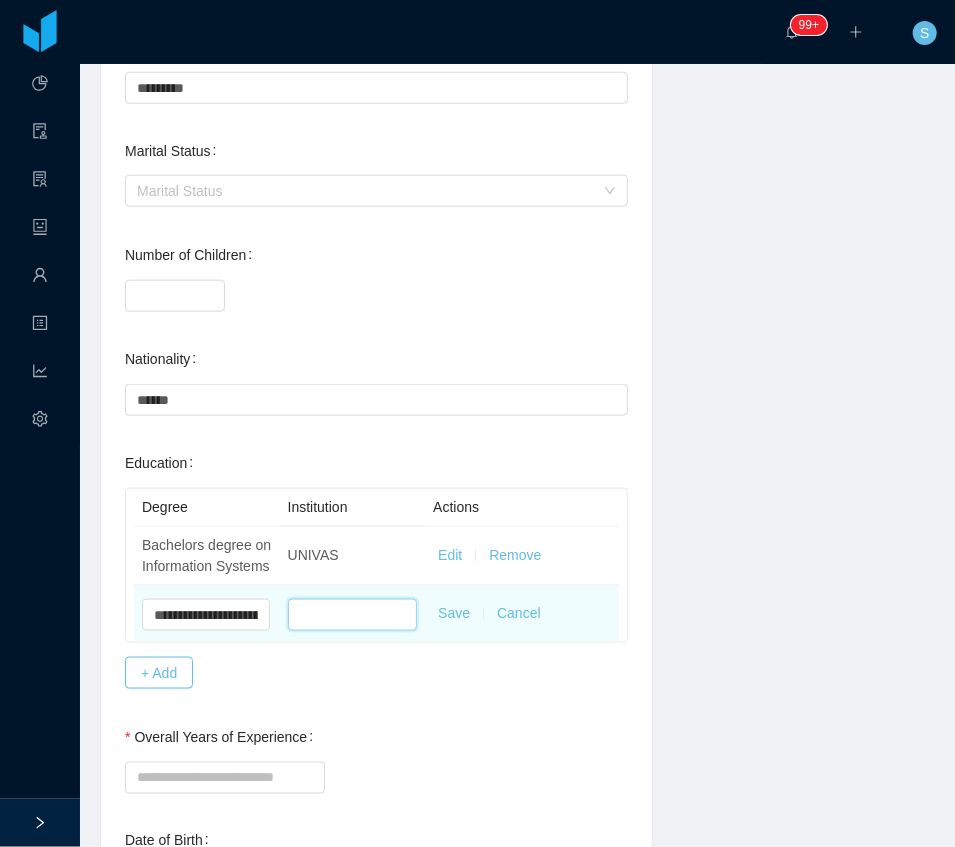 click at bounding box center [353, 615] 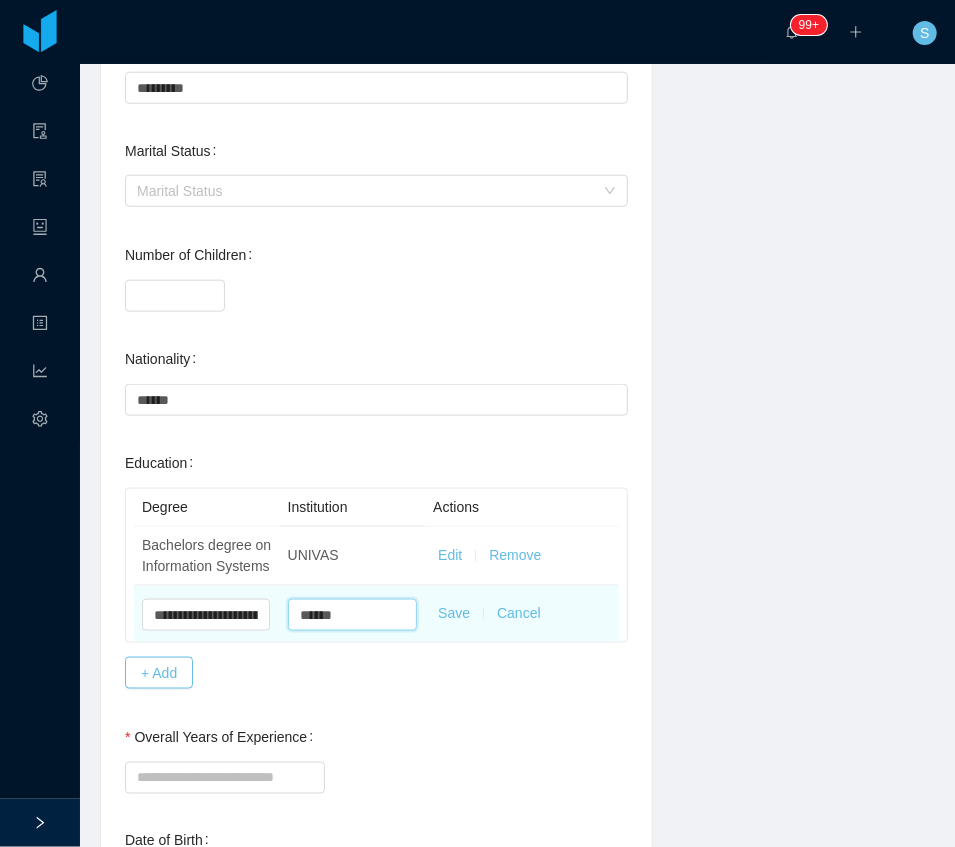 type on "******" 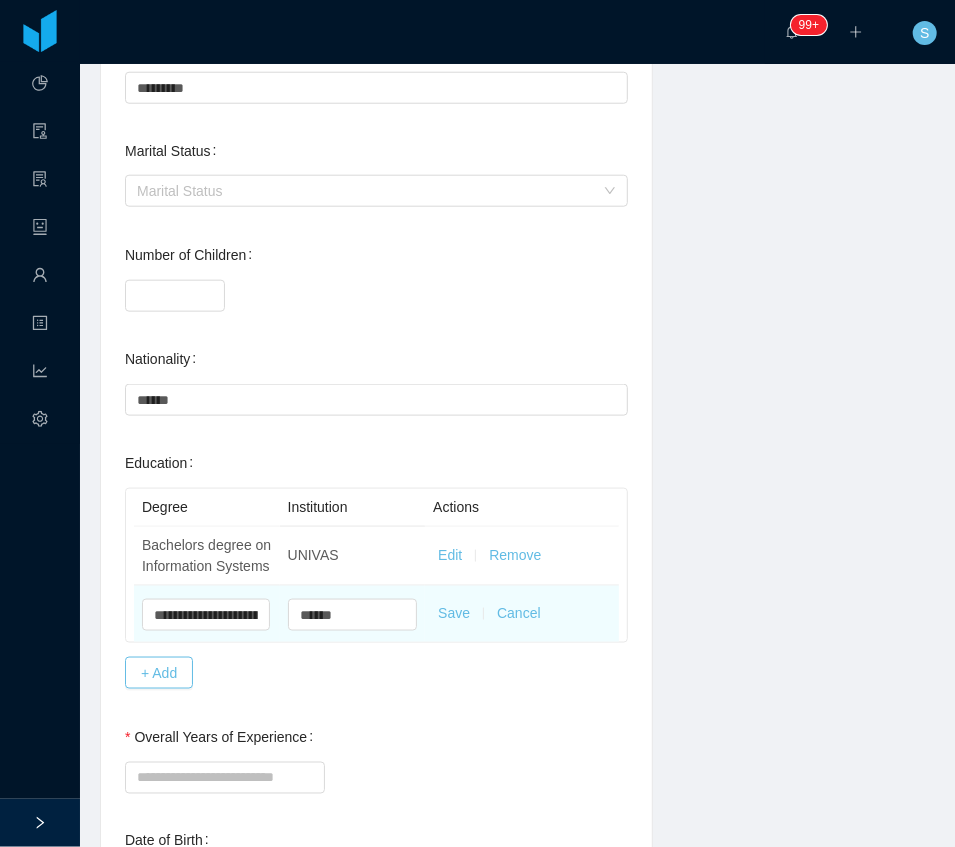 click on "Save" at bounding box center (454, 613) 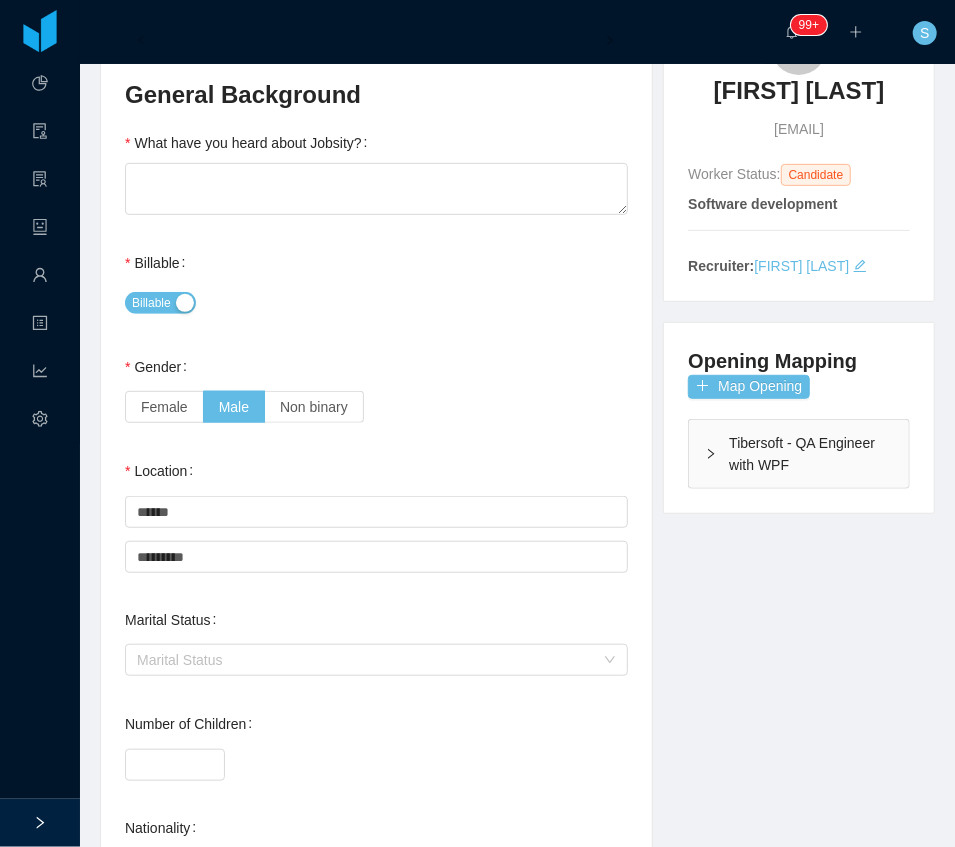 scroll, scrollTop: 0, scrollLeft: 0, axis: both 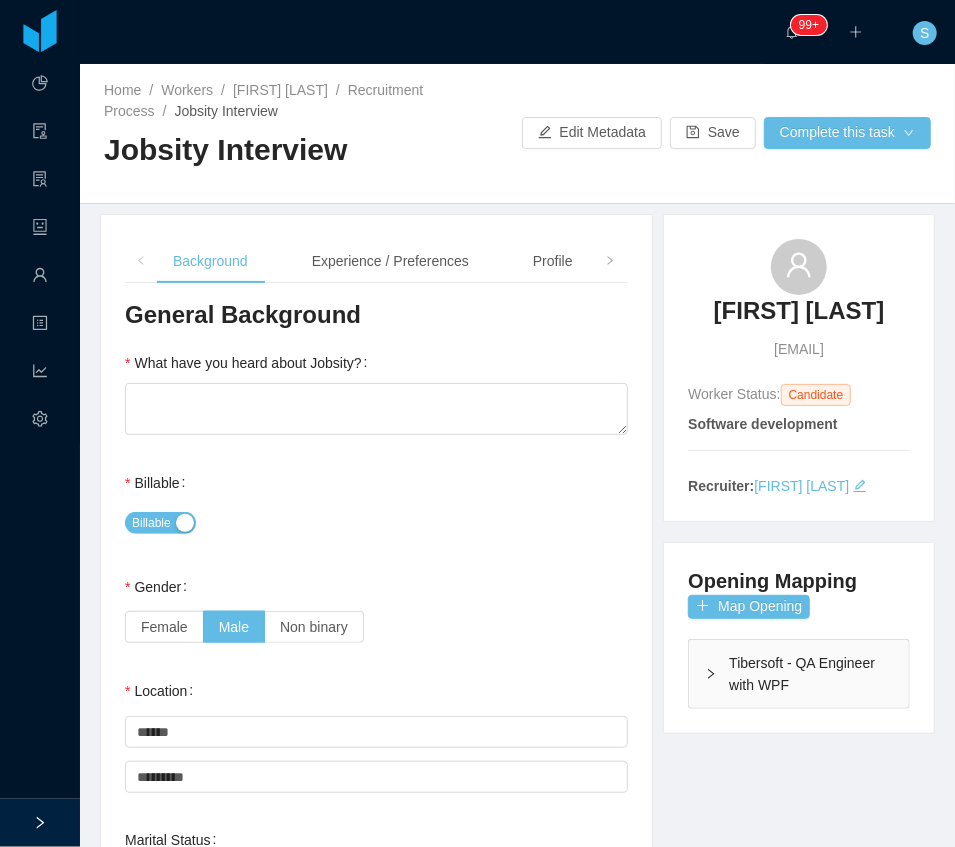 click on "Tibersoft - QA Engineer with WPF" at bounding box center [799, 674] 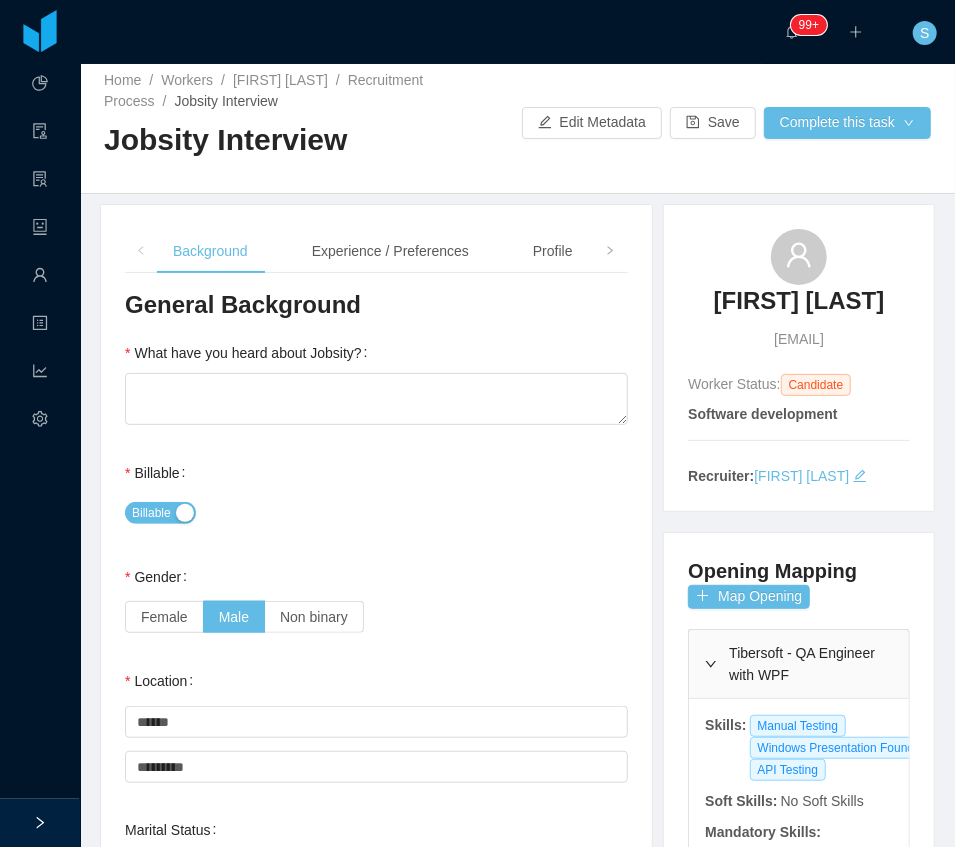 scroll, scrollTop: 0, scrollLeft: 0, axis: both 